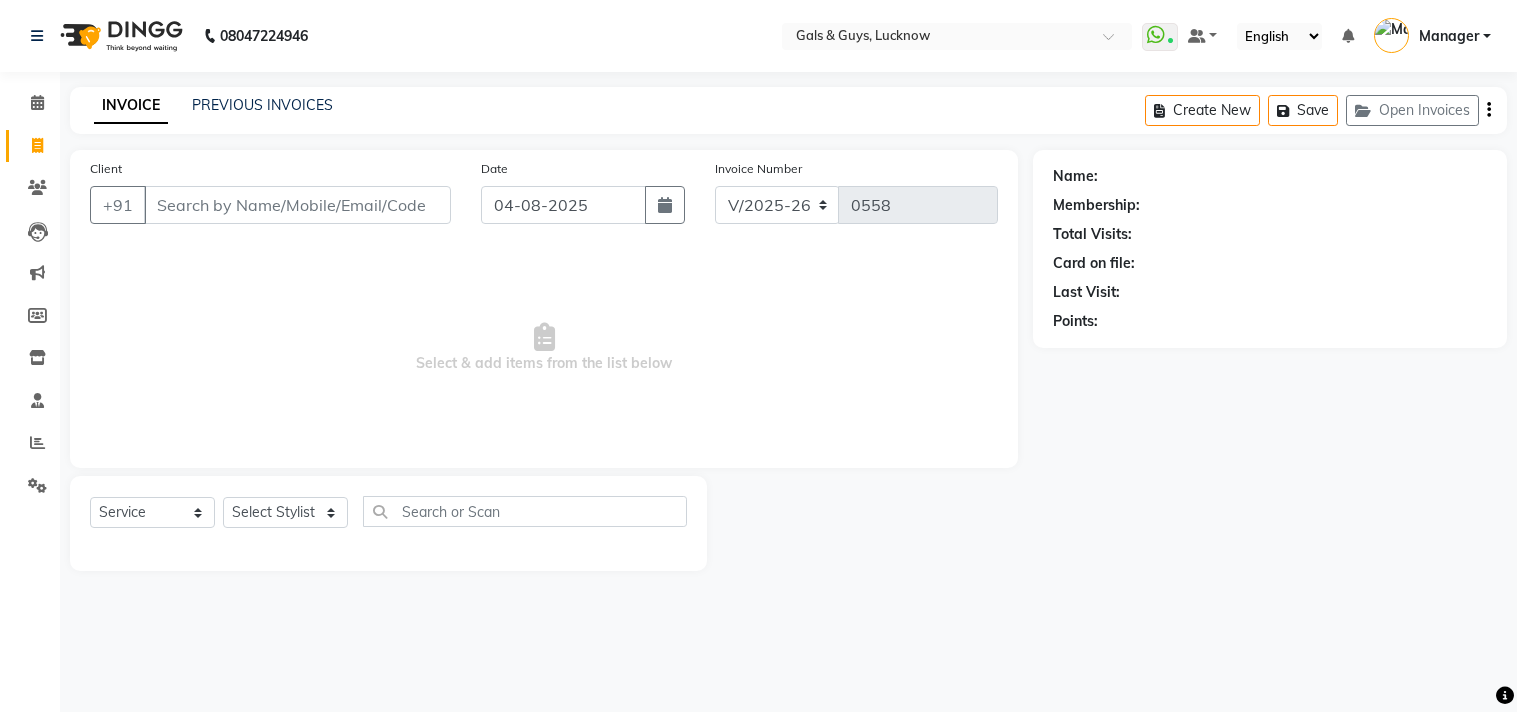 select on "7505" 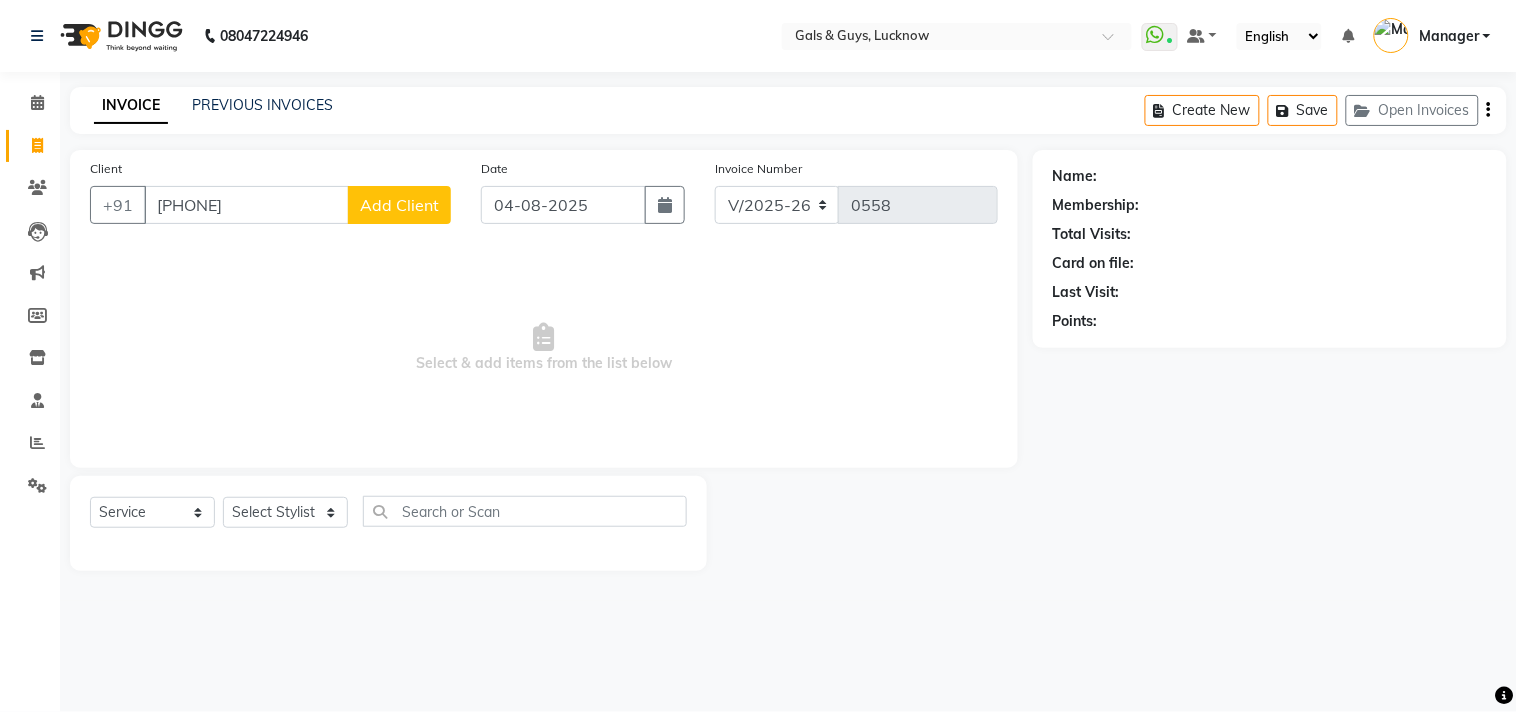 type on "[PHONE]" 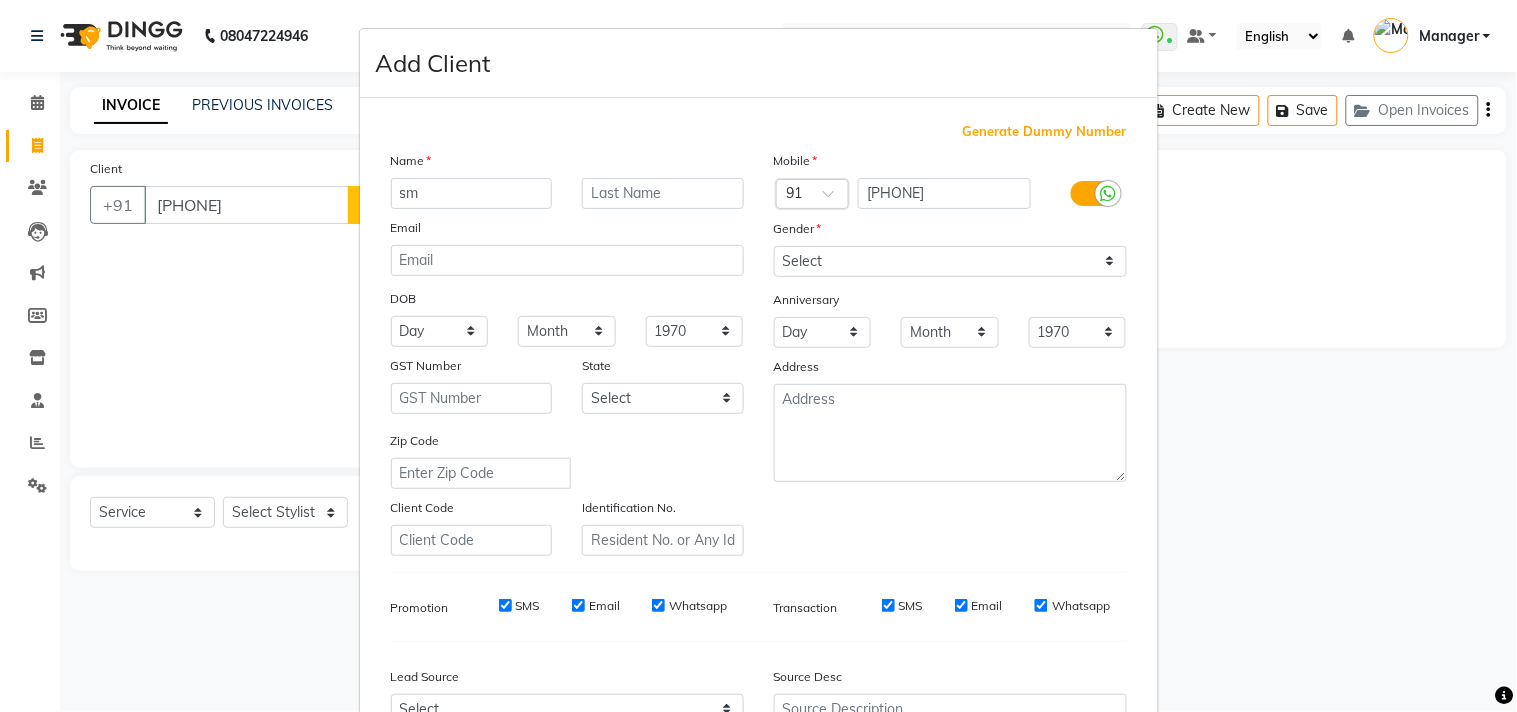 type on "s" 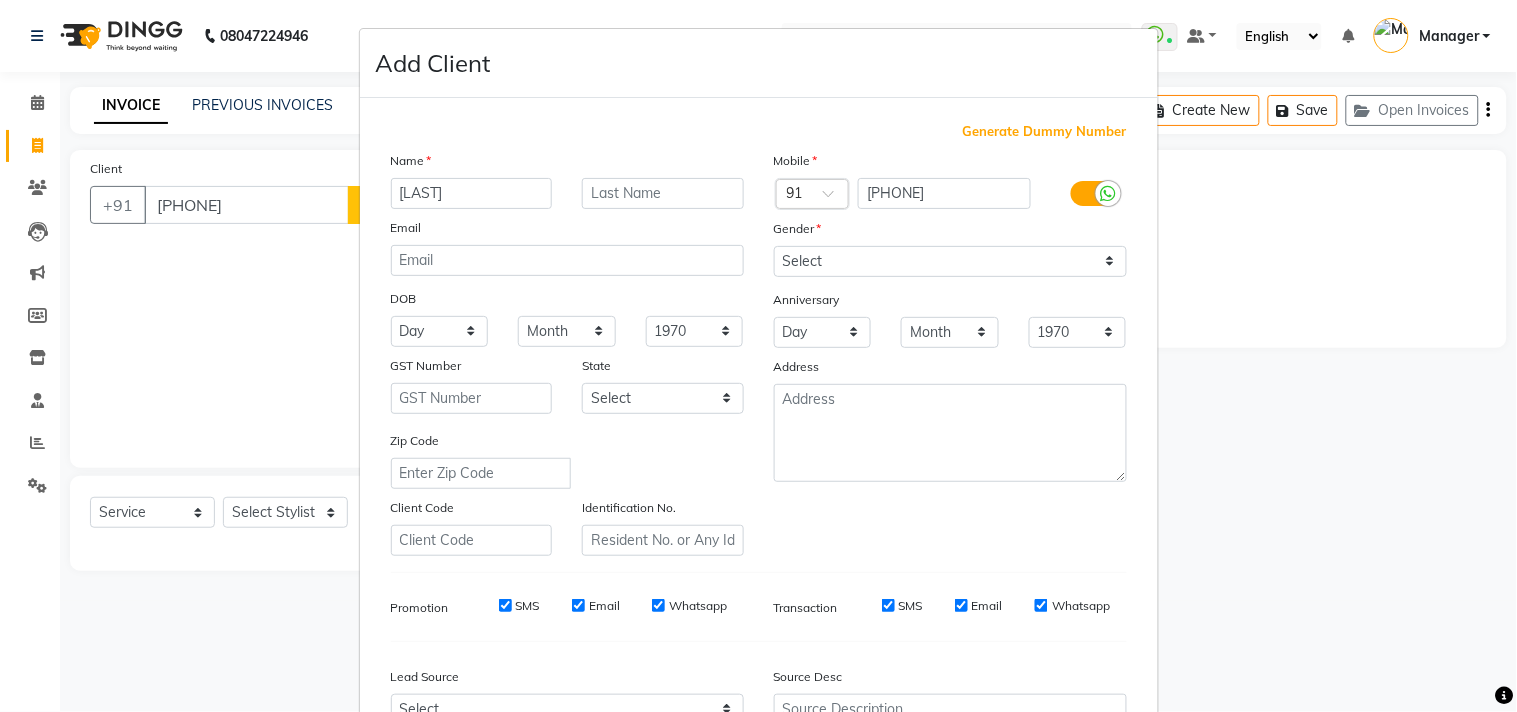 type on "[LAST]" 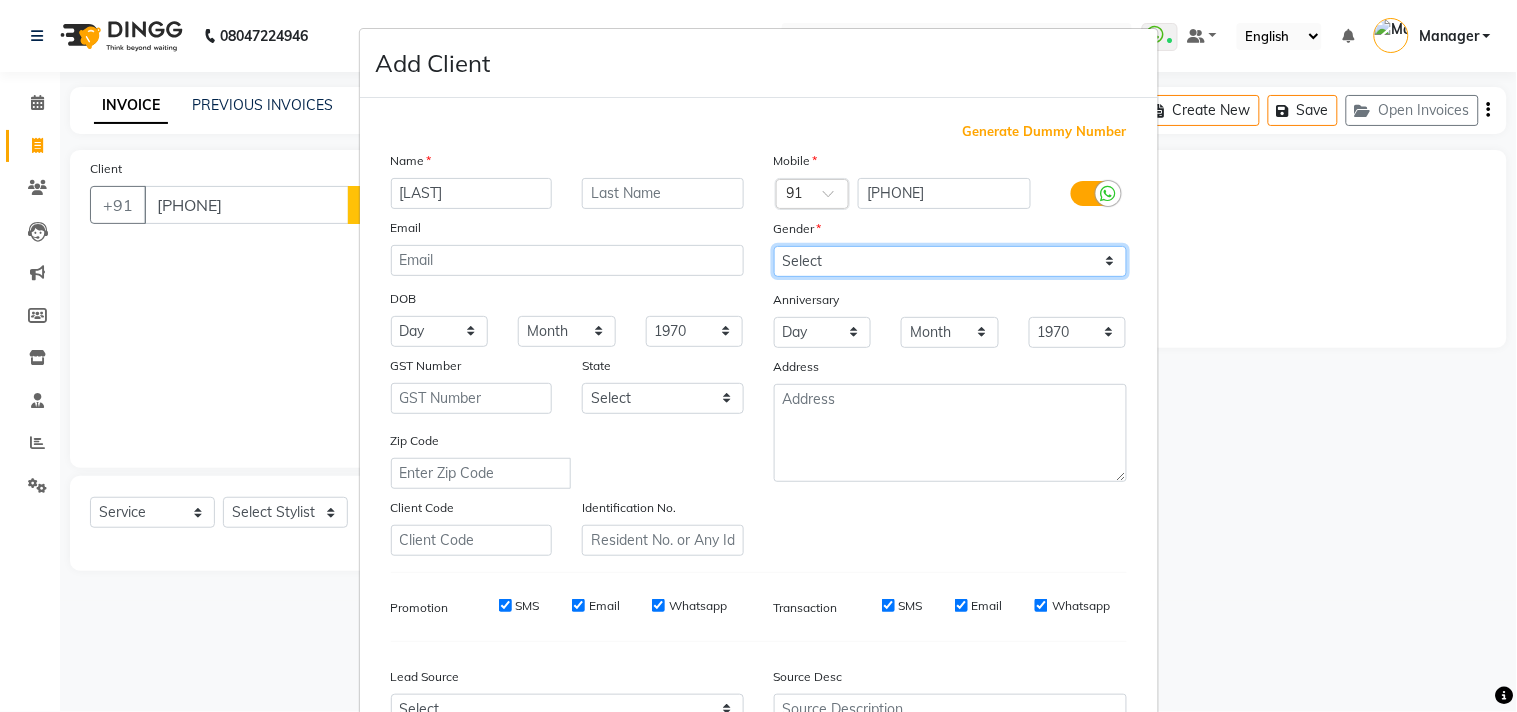 click on "Select Male Female Other Prefer Not To Say" at bounding box center (950, 261) 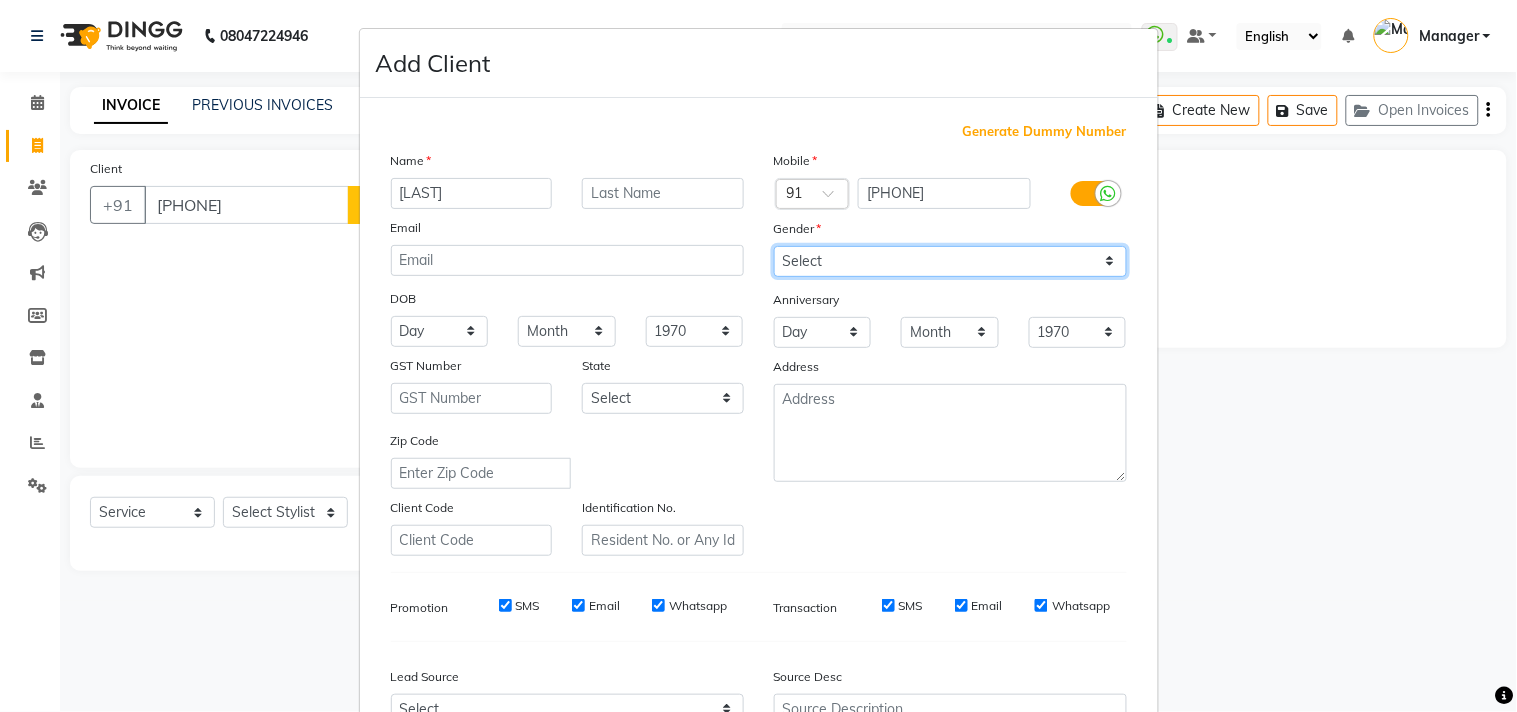 select on "female" 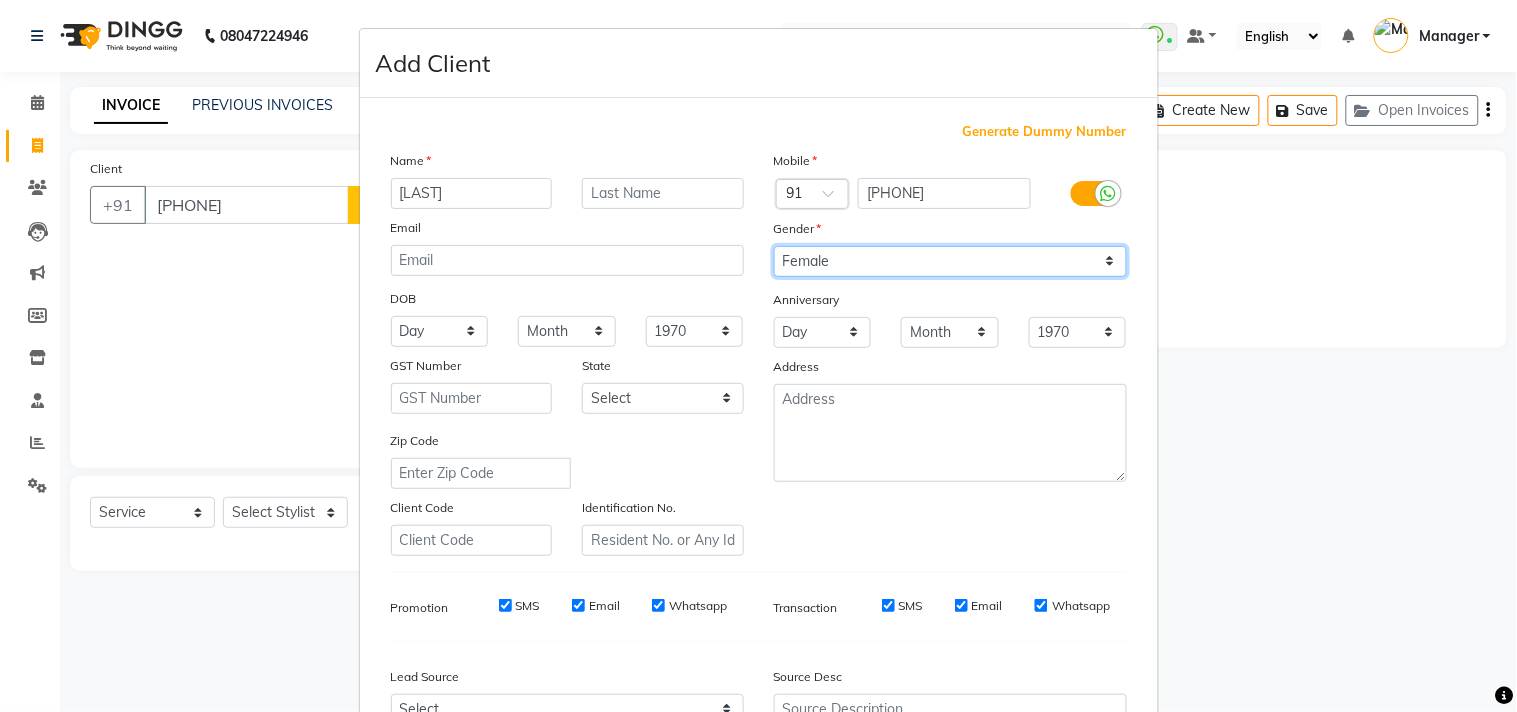 click on "Select Male Female Other Prefer Not To Say" at bounding box center [950, 261] 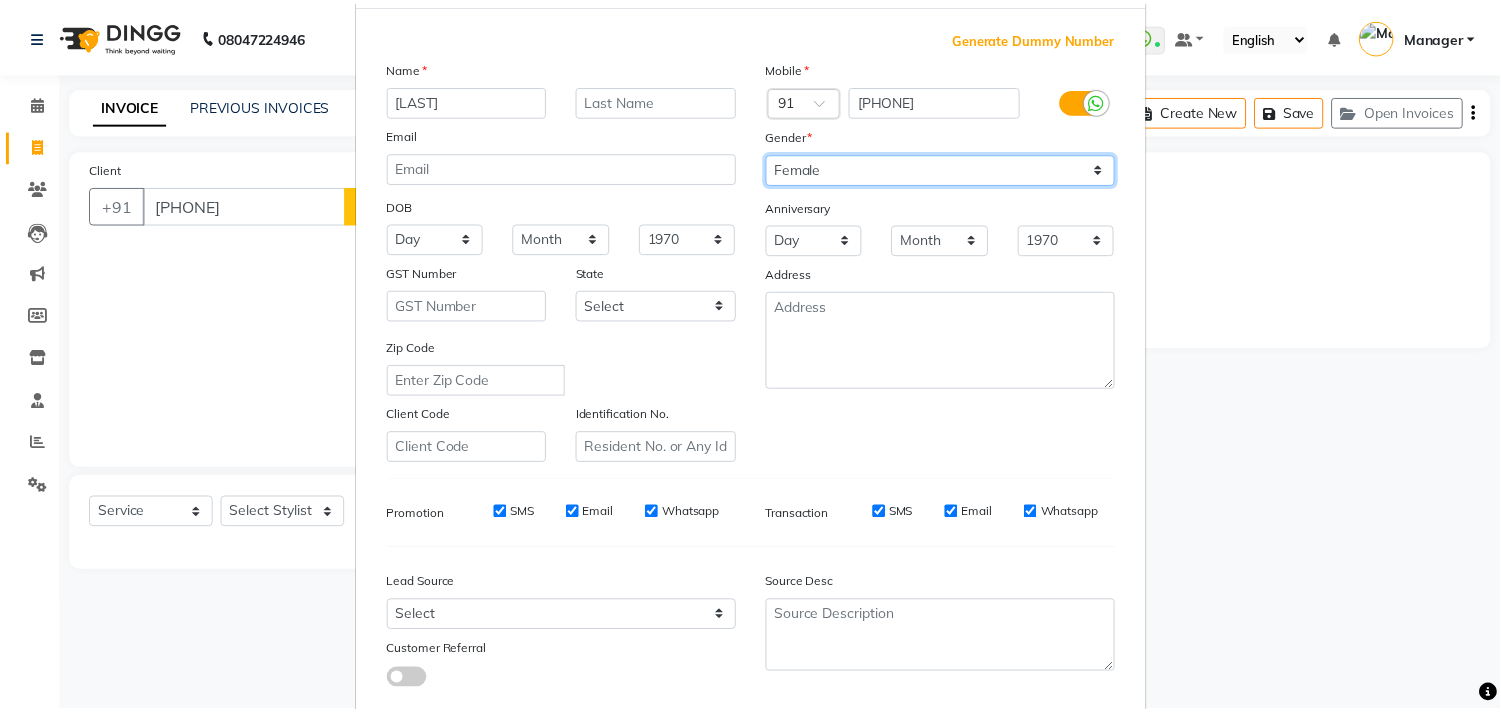 scroll, scrollTop: 212, scrollLeft: 0, axis: vertical 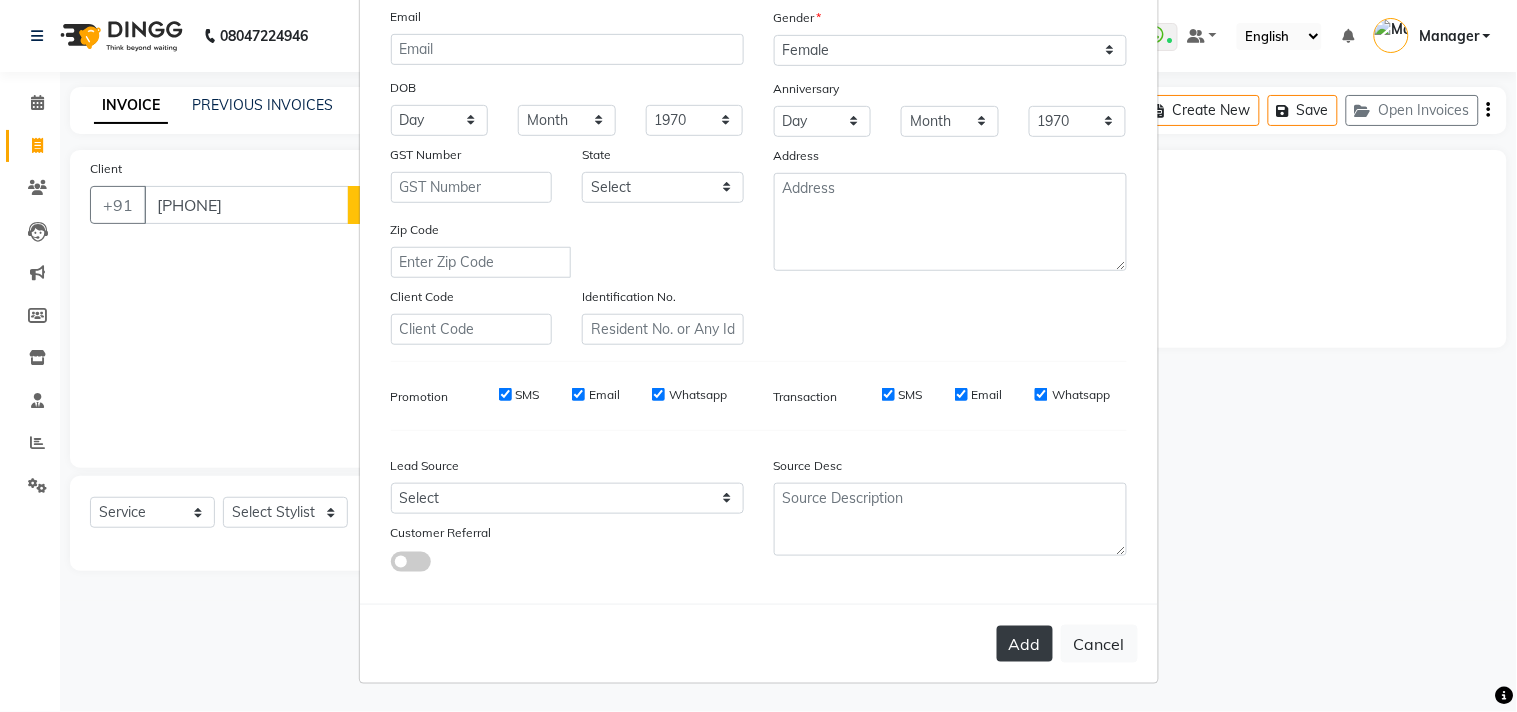 click on "Add" at bounding box center (1025, 644) 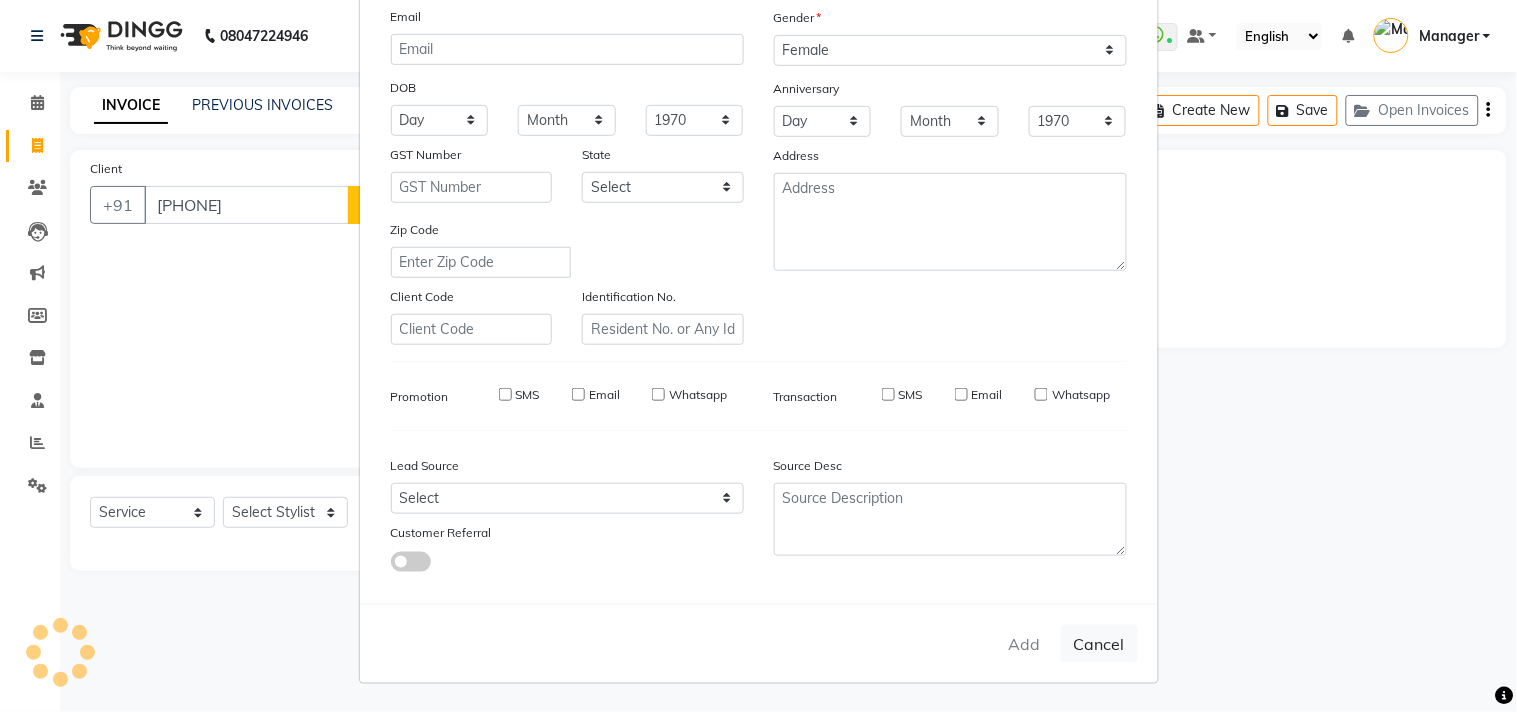 type 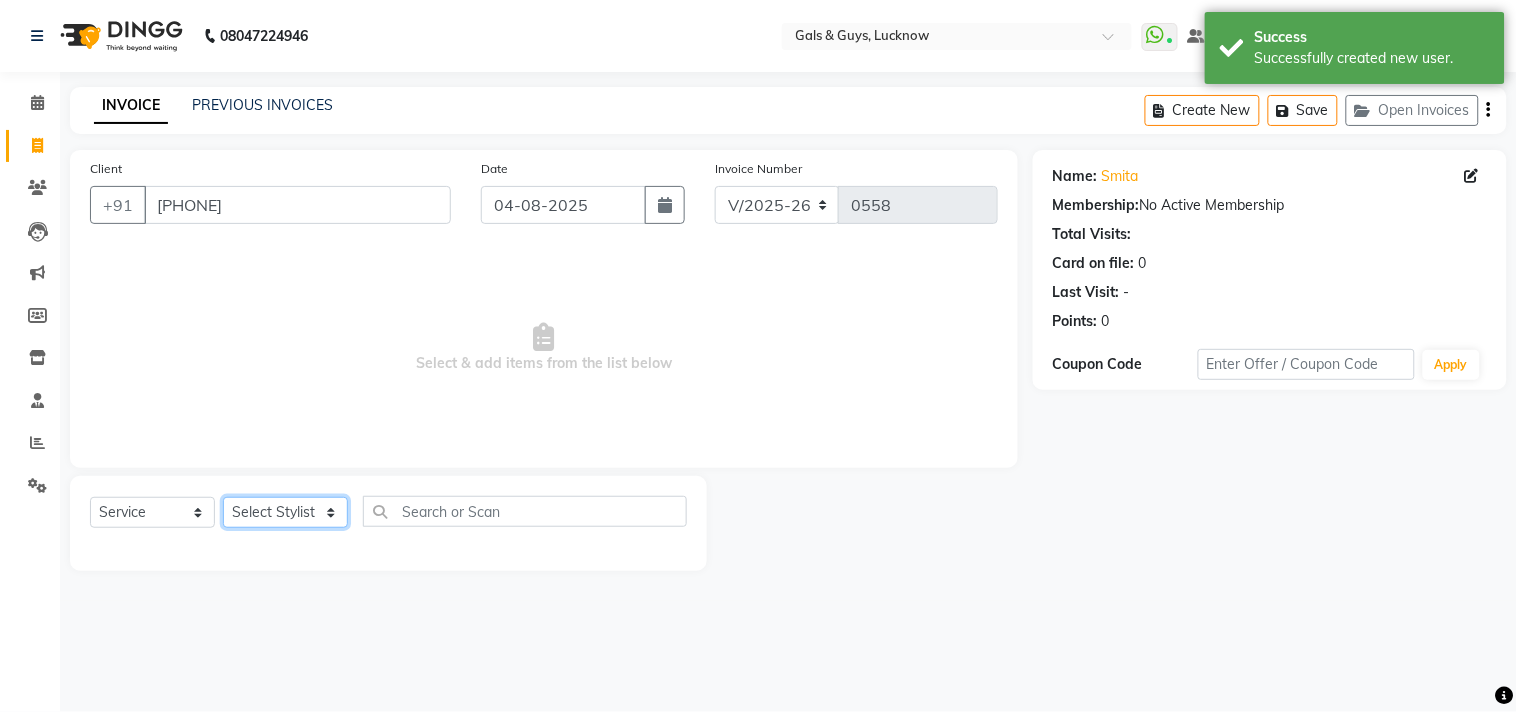 click on "Select Stylist Abhinav ADVANCE ALKA Ankita B-WAX  KUNAL Manager MEMBERSHIP PALLAVI PRATHAM PRODUCT RAJAT TANIYA VIRENDRA" 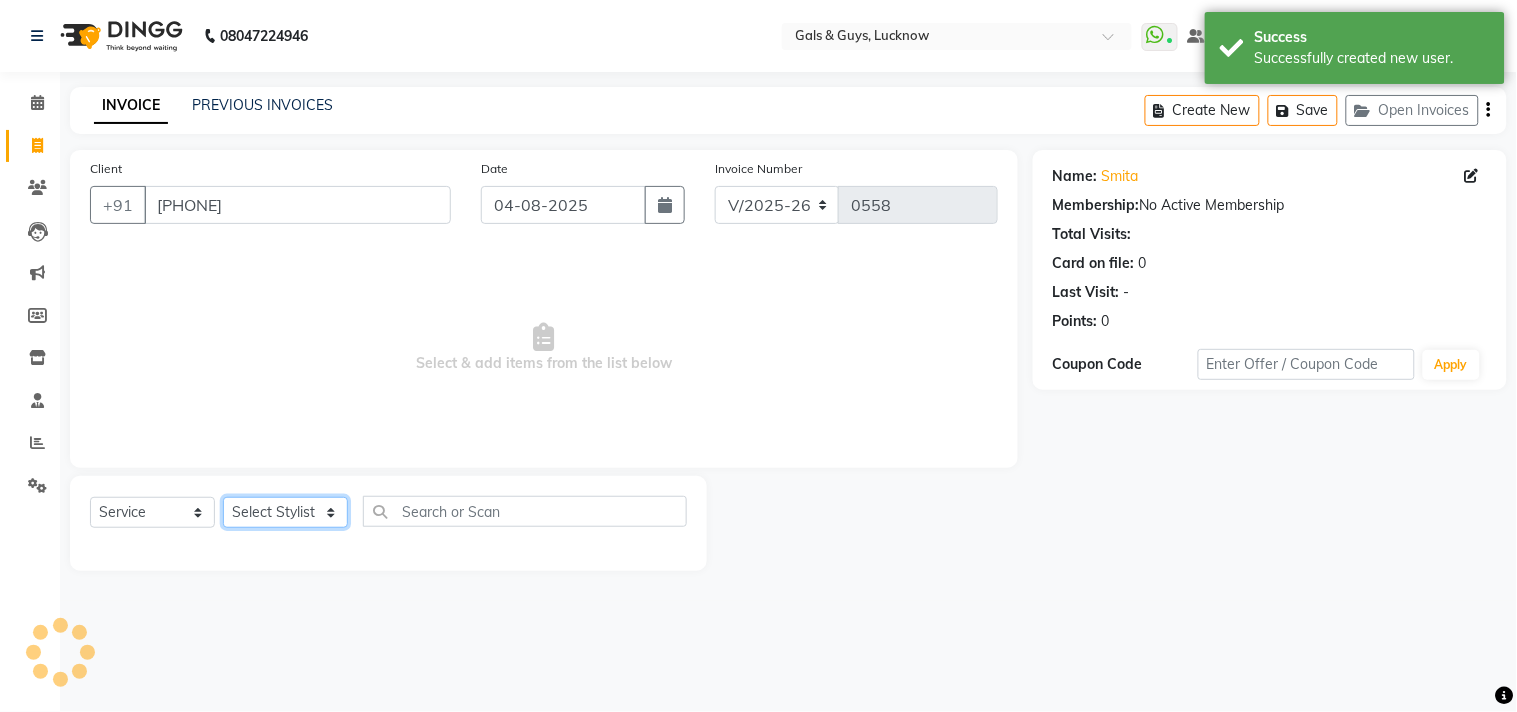 select on "66159" 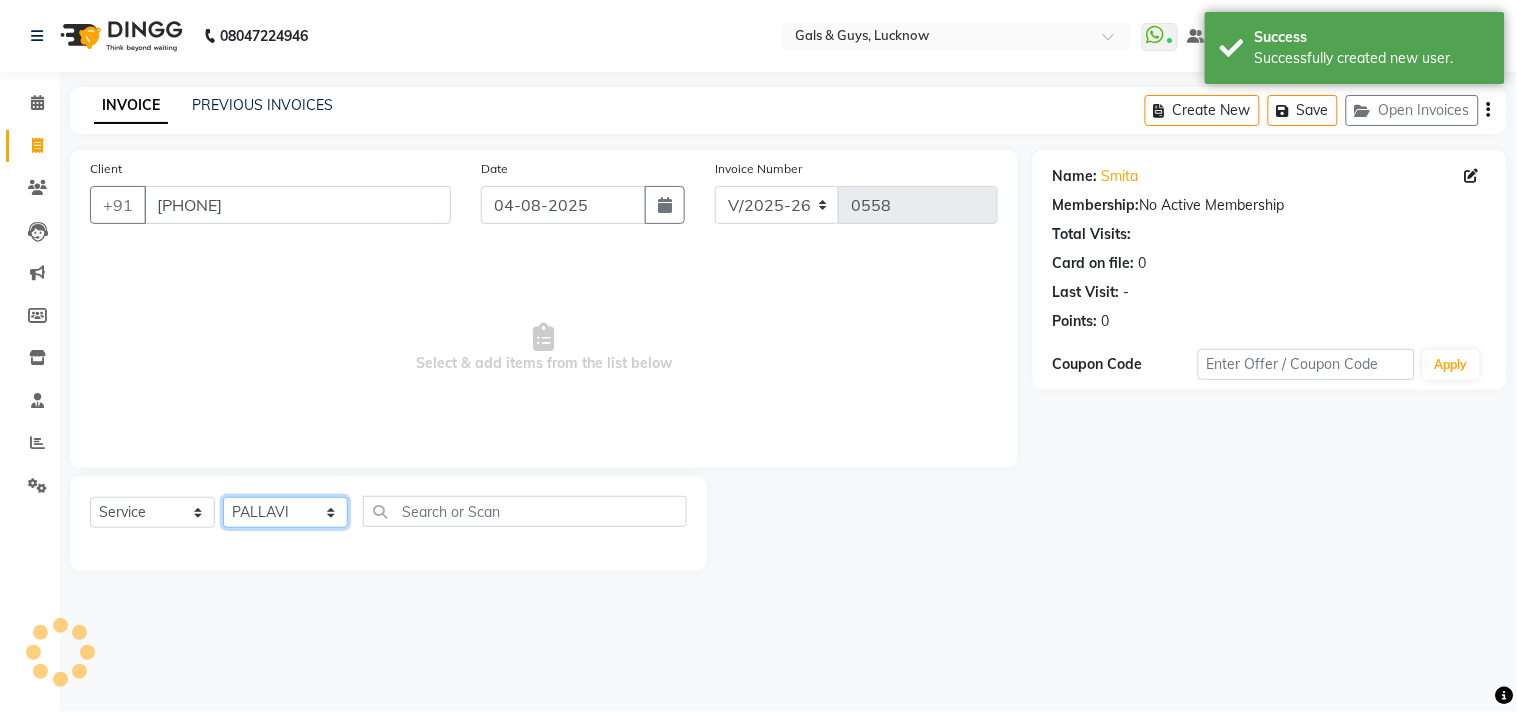 click on "Select Stylist Abhinav ADVANCE ALKA Ankita B-WAX  KUNAL Manager MEMBERSHIP PALLAVI PRATHAM PRODUCT RAJAT TANIYA VIRENDRA" 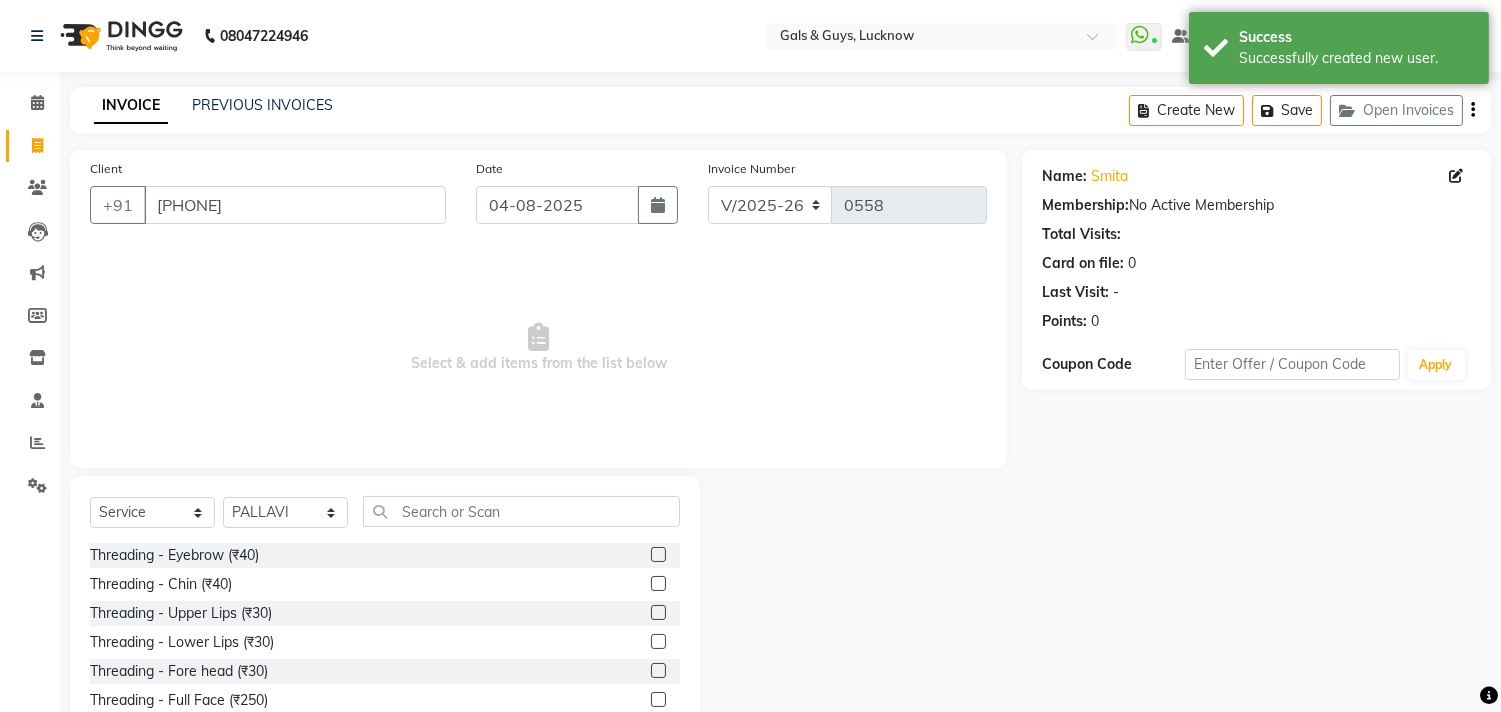 click 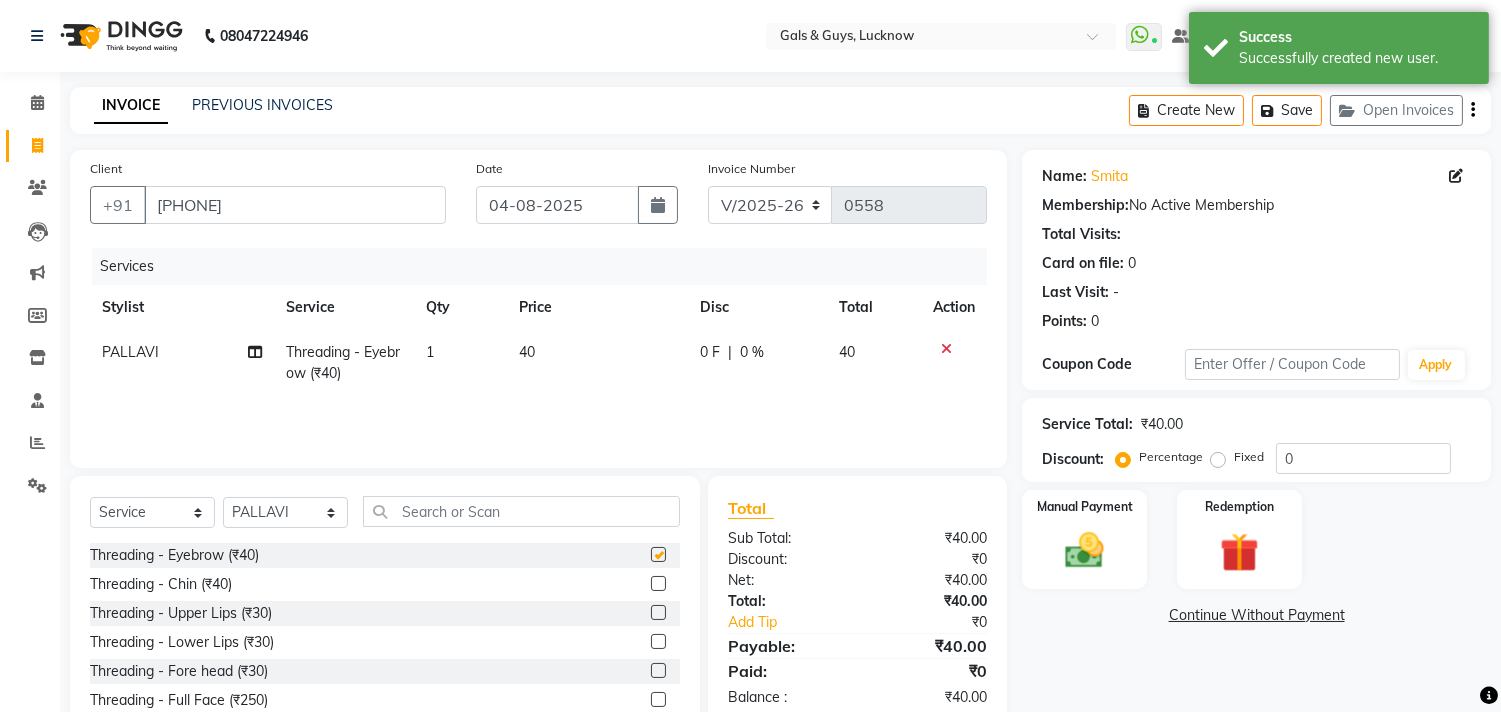 checkbox on "false" 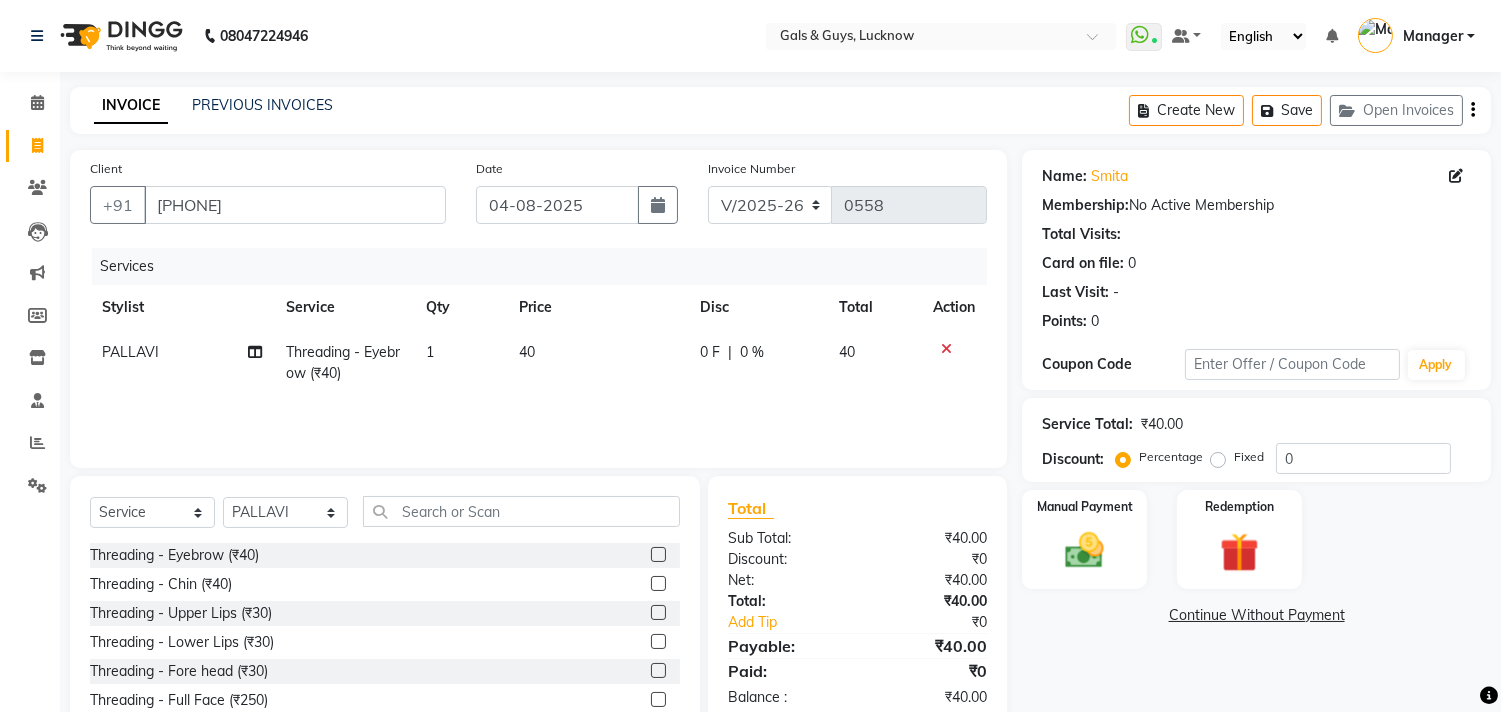 click 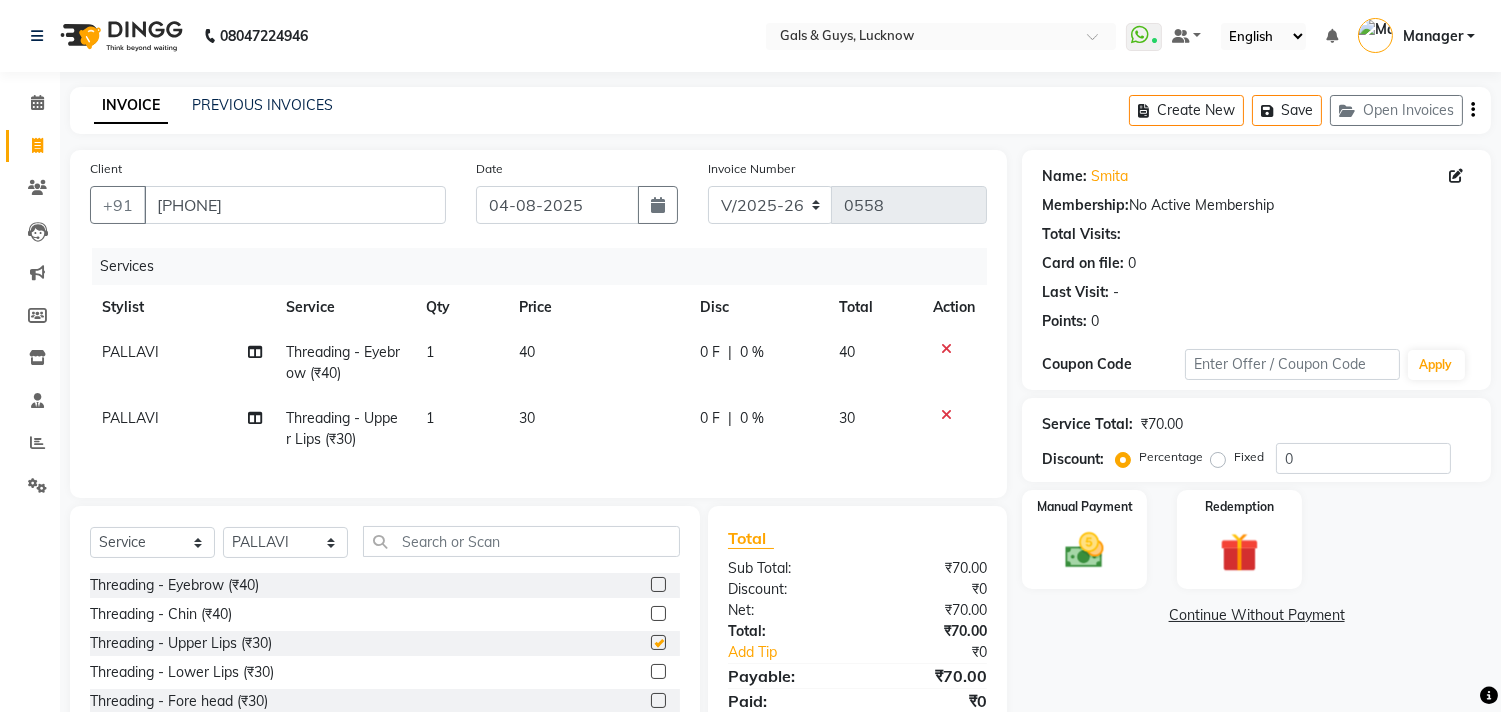 checkbox on "false" 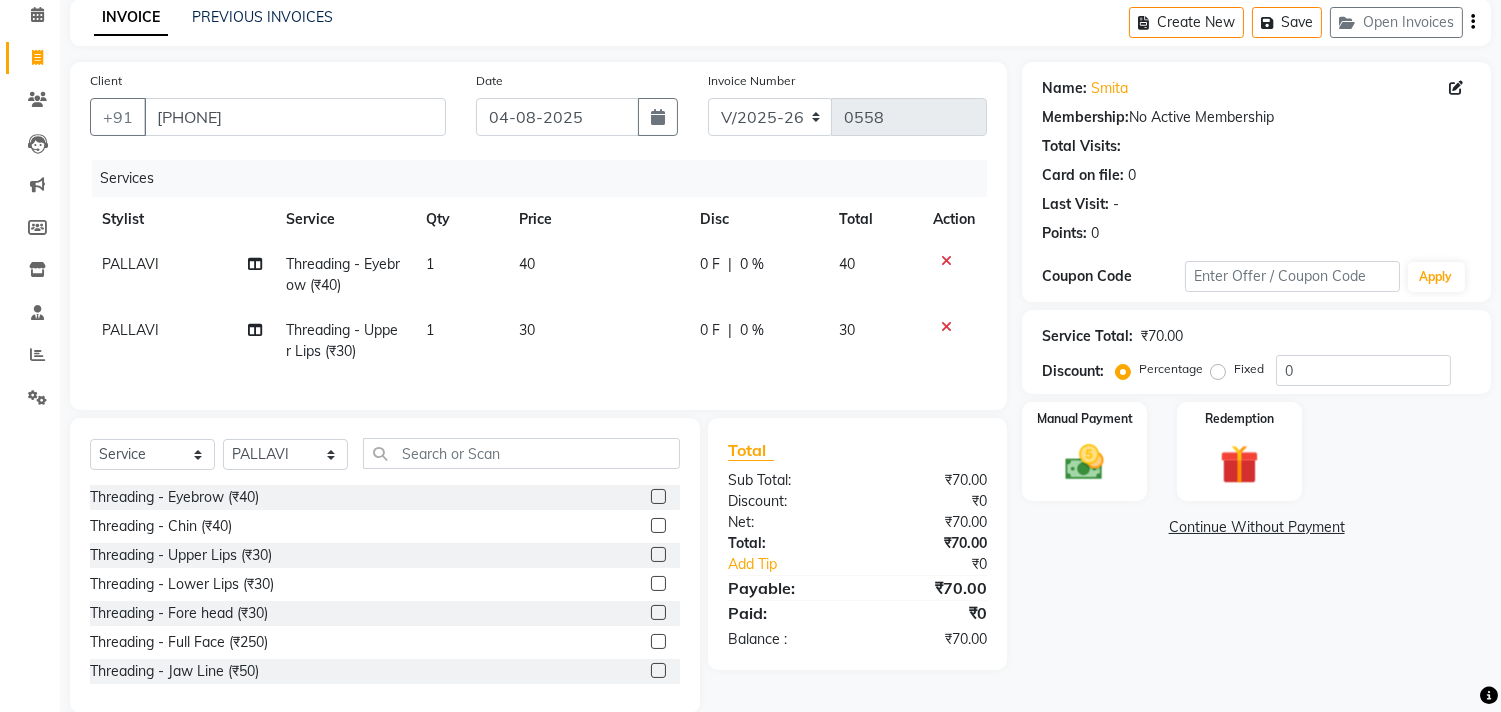 scroll, scrollTop: 111, scrollLeft: 0, axis: vertical 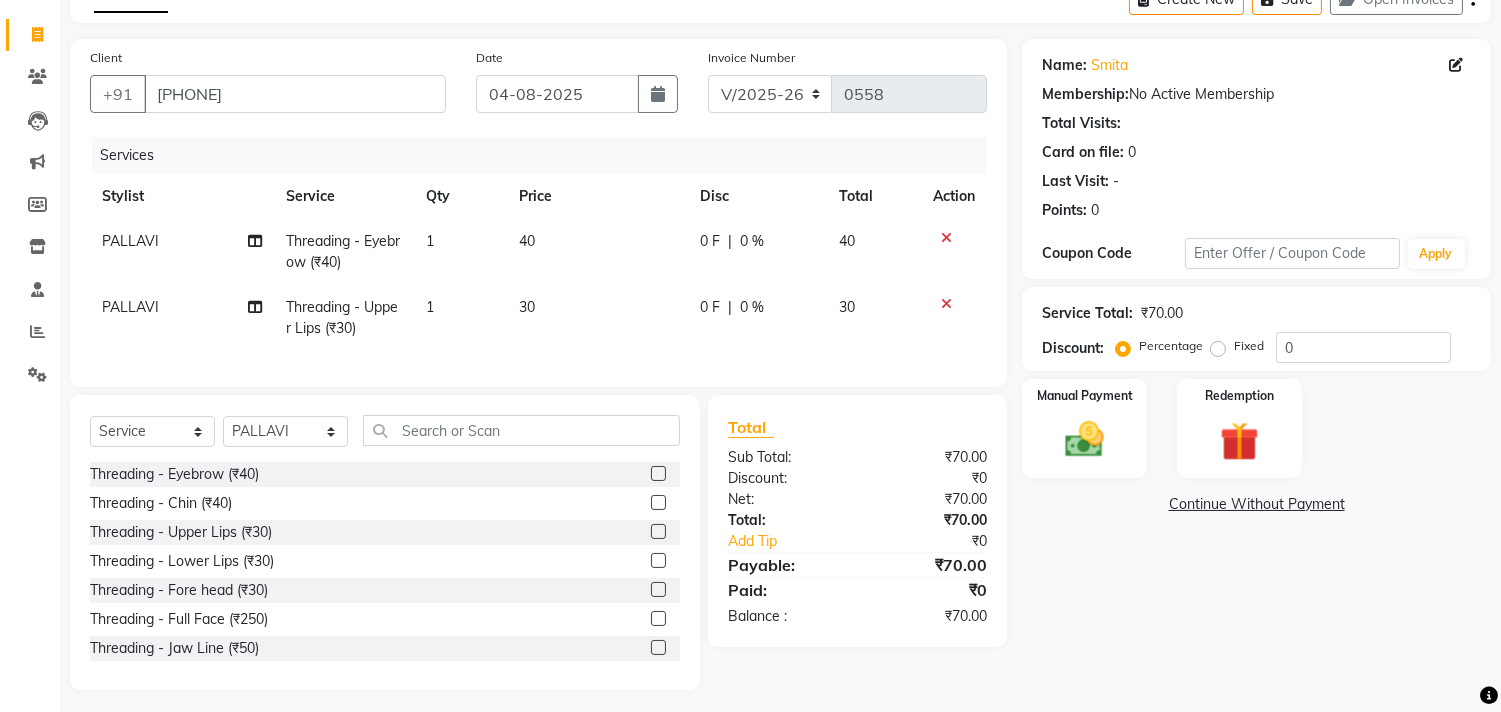 click 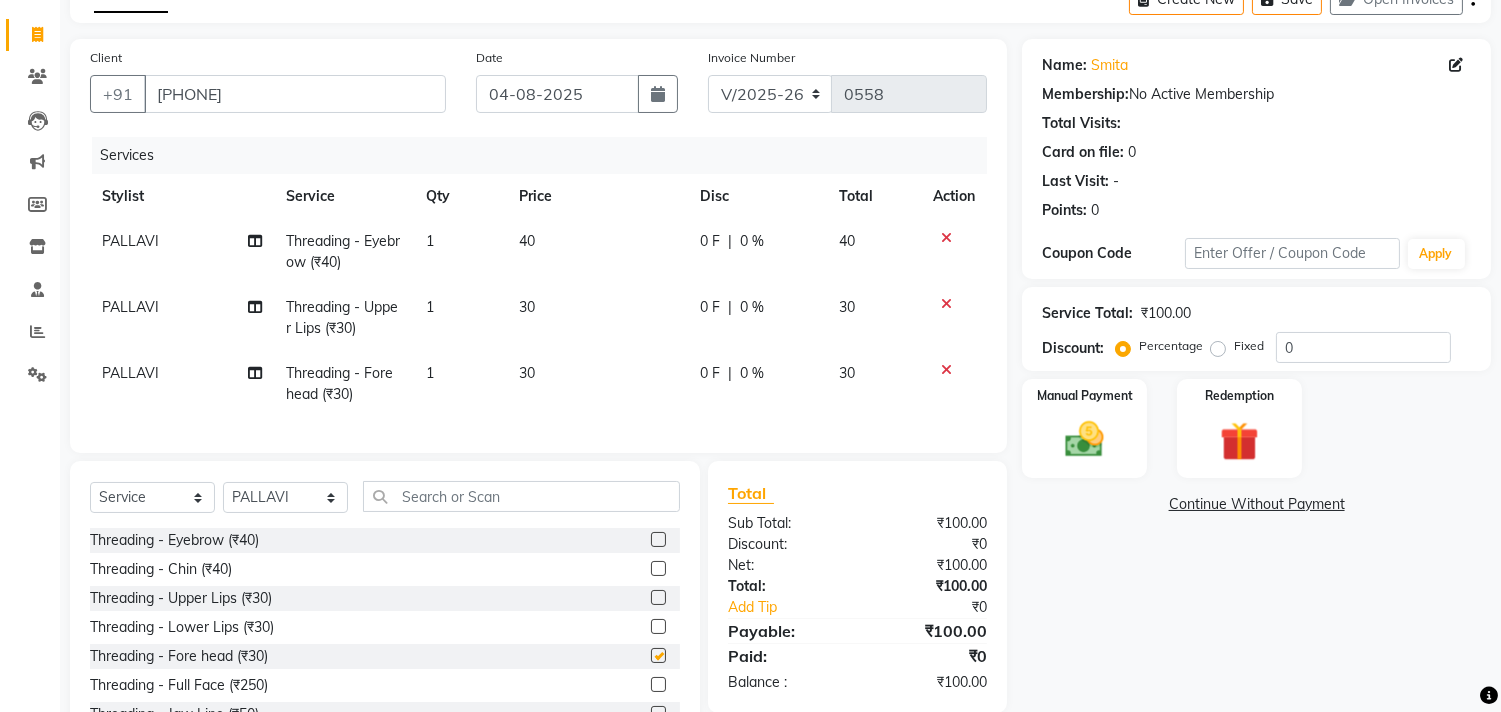 checkbox on "false" 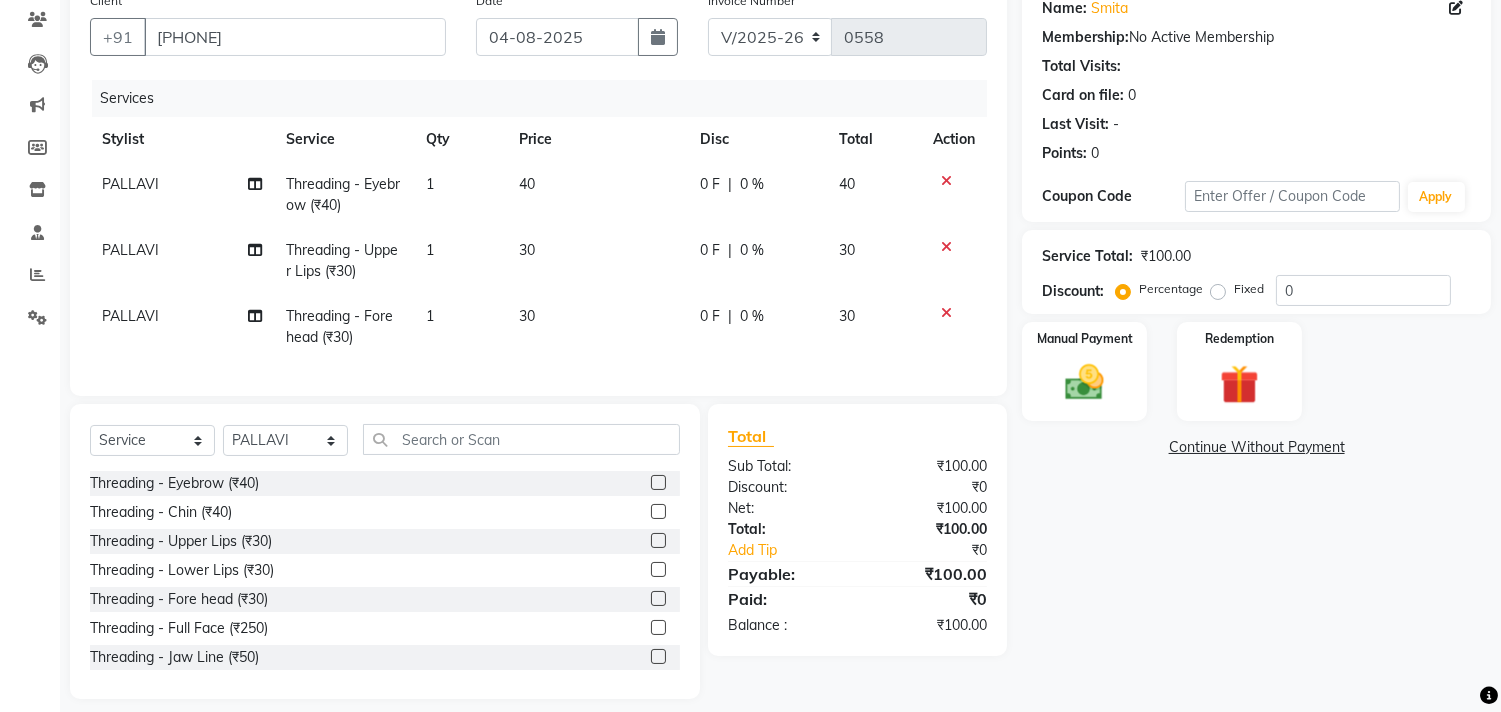 scroll, scrollTop: 201, scrollLeft: 0, axis: vertical 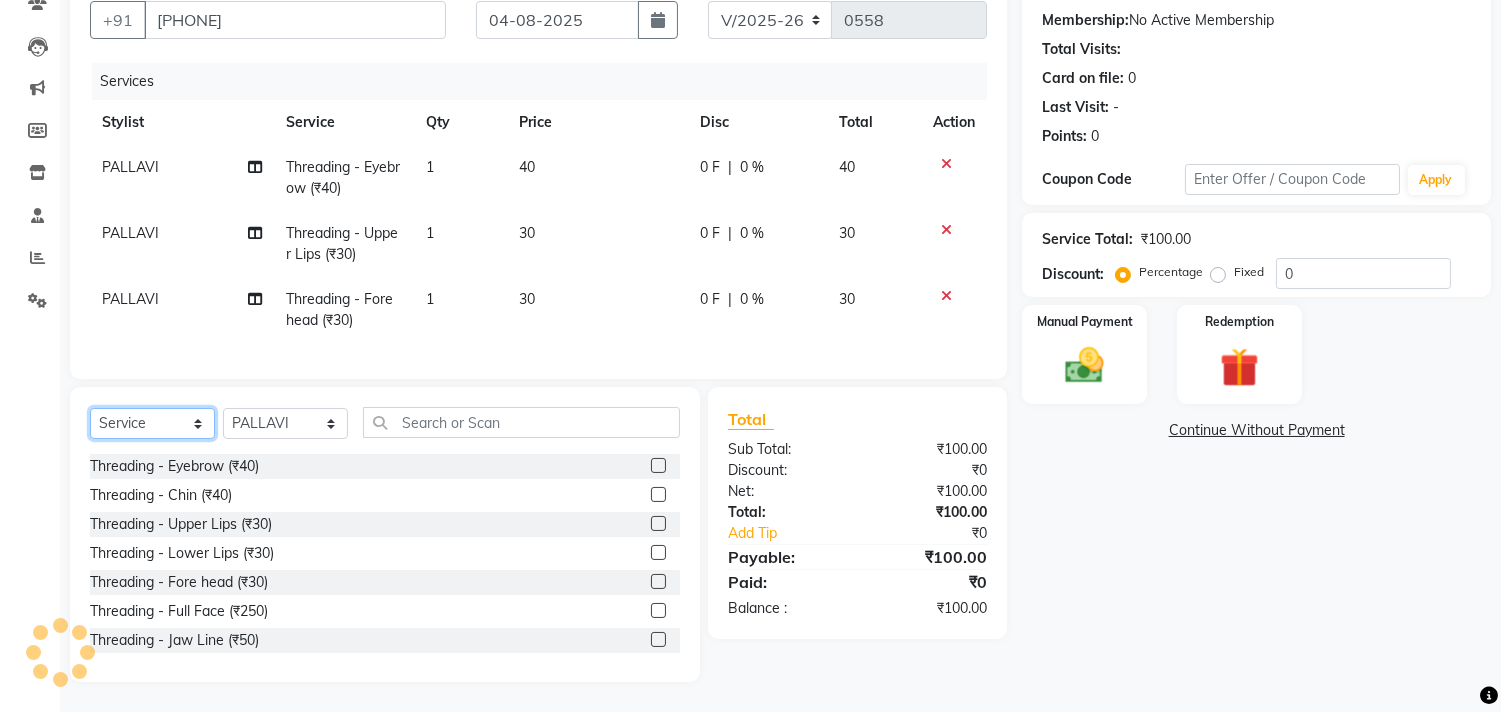 click on "Select  Service  Product  Membership  Package Voucher Prepaid Gift Card" 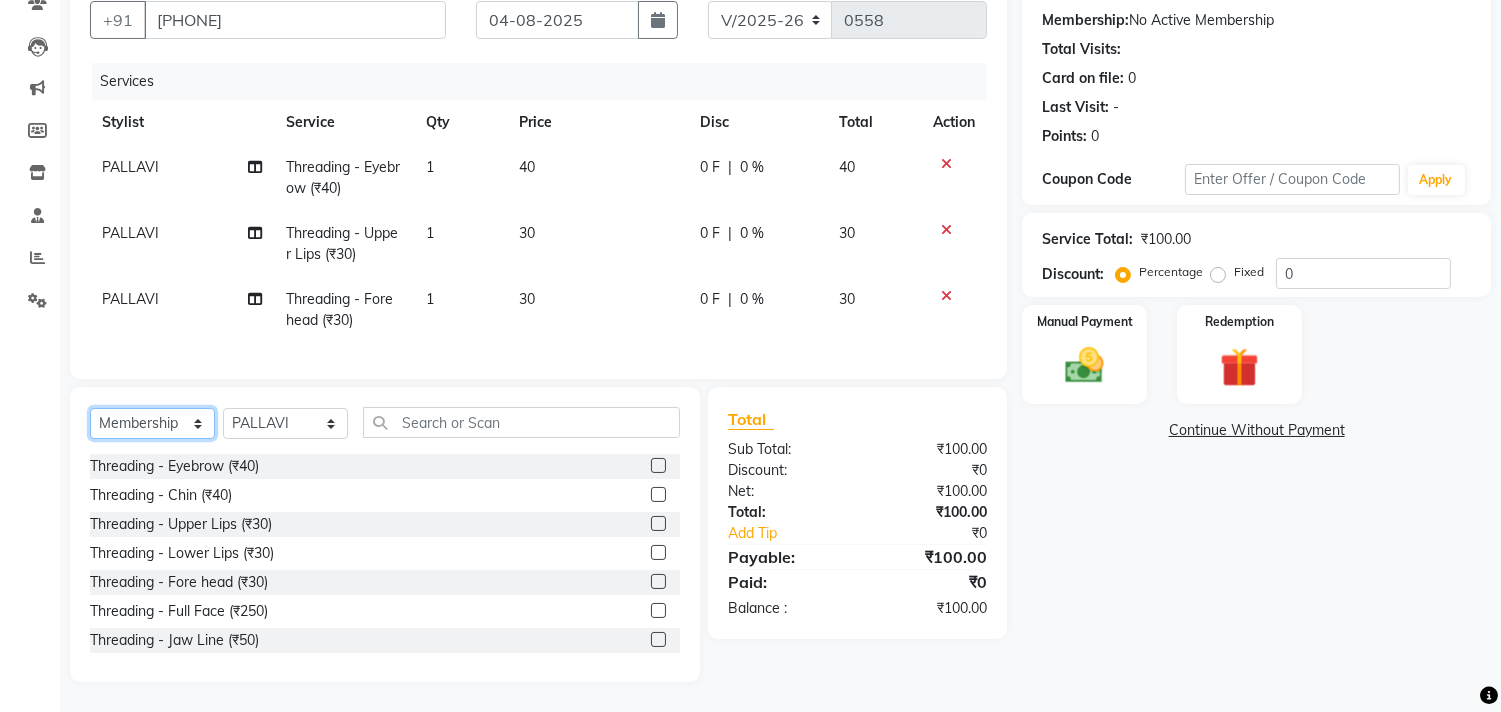 click on "Select  Service  Product  Membership  Package Voucher Prepaid Gift Card" 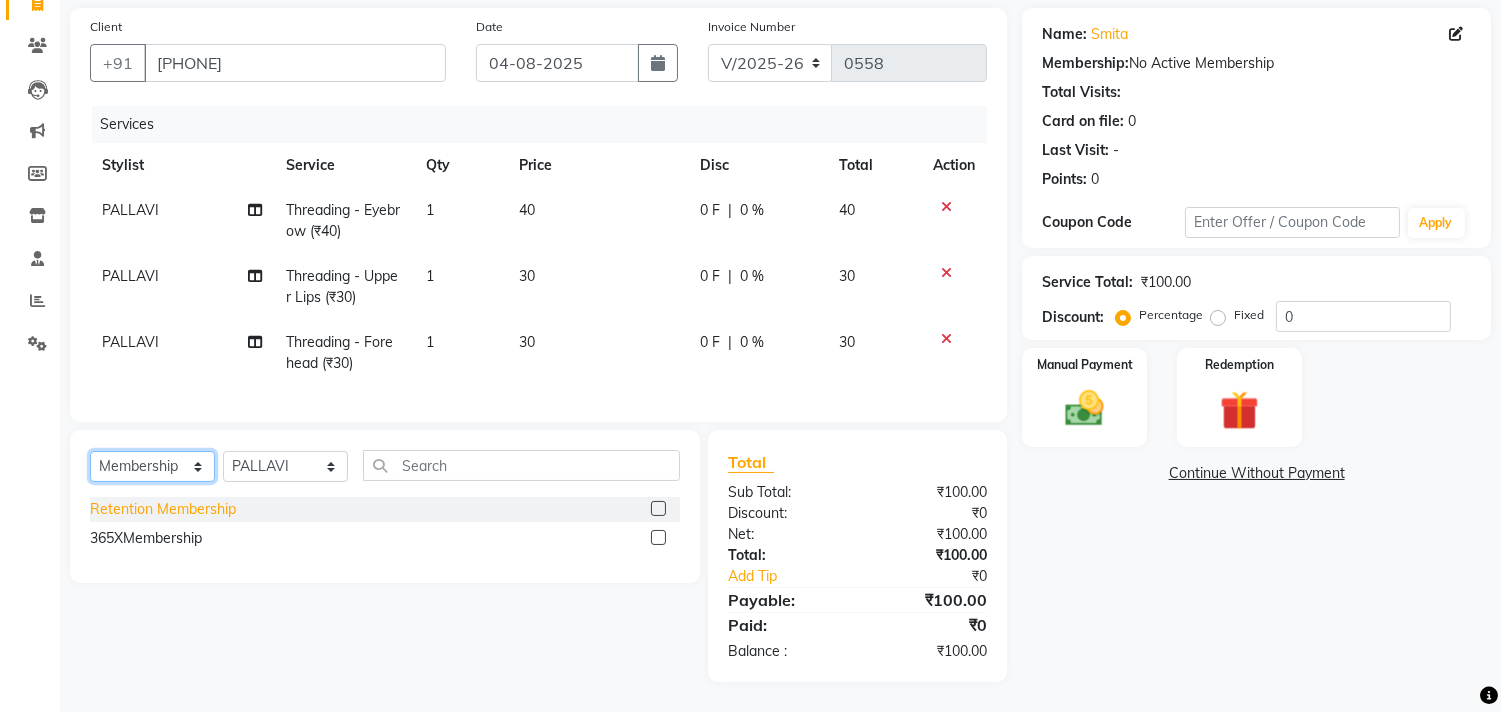 scroll, scrollTop: 158, scrollLeft: 0, axis: vertical 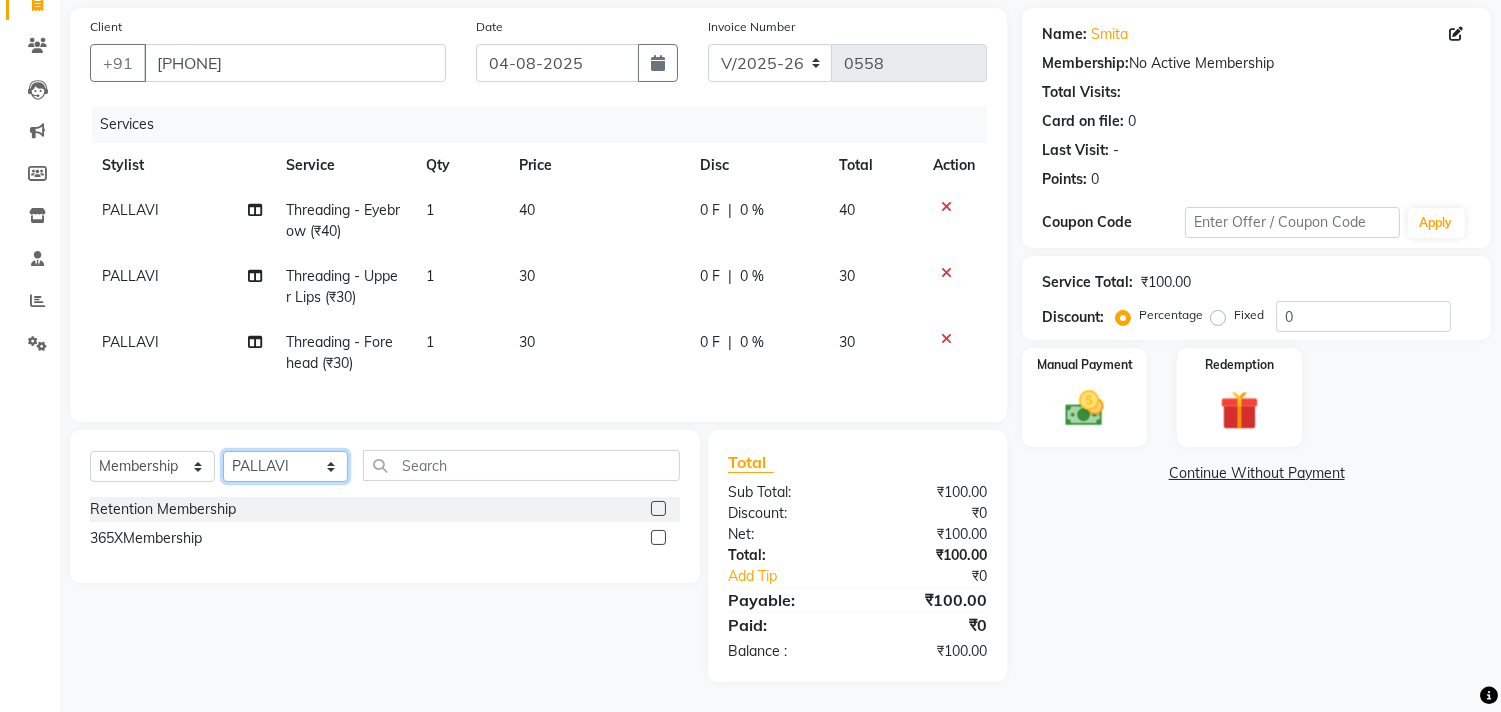 click on "Select Stylist Abhinav ADVANCE ALKA Ankita B-WAX  KUNAL Manager MEMBERSHIP PALLAVI PRATHAM PRODUCT RAJAT TANIYA VIRENDRA" 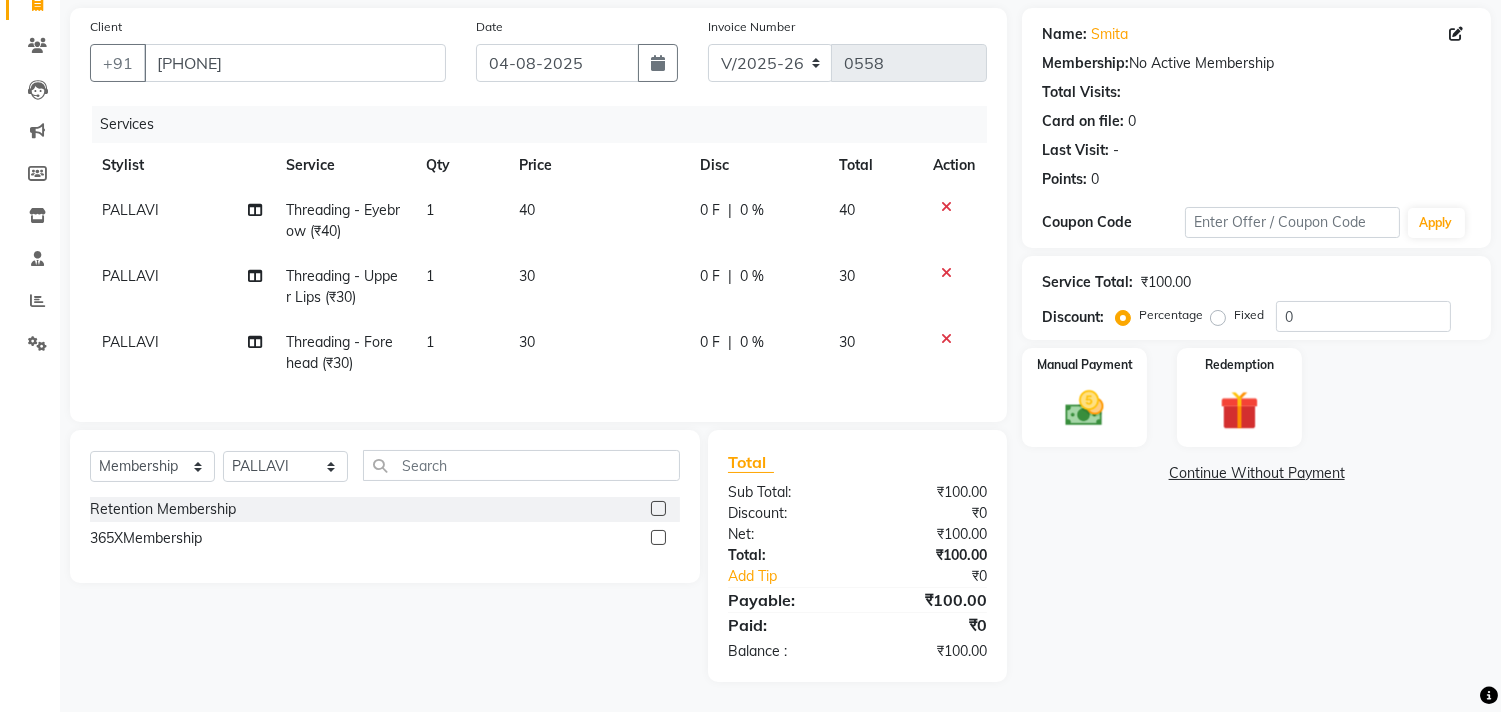 click on "Select  Service  Product  Membership  Package Voucher Prepaid Gift Card  Select Stylist [FIRST] [FIRST] [FIRST] [FIRST] [FIRST]  [FIRST] [TITLE] [TERM] [FIRST] [FIRST] [TERM] [FIRST] [FIRST] [FIRST]  Retention Membership  365XMembership" 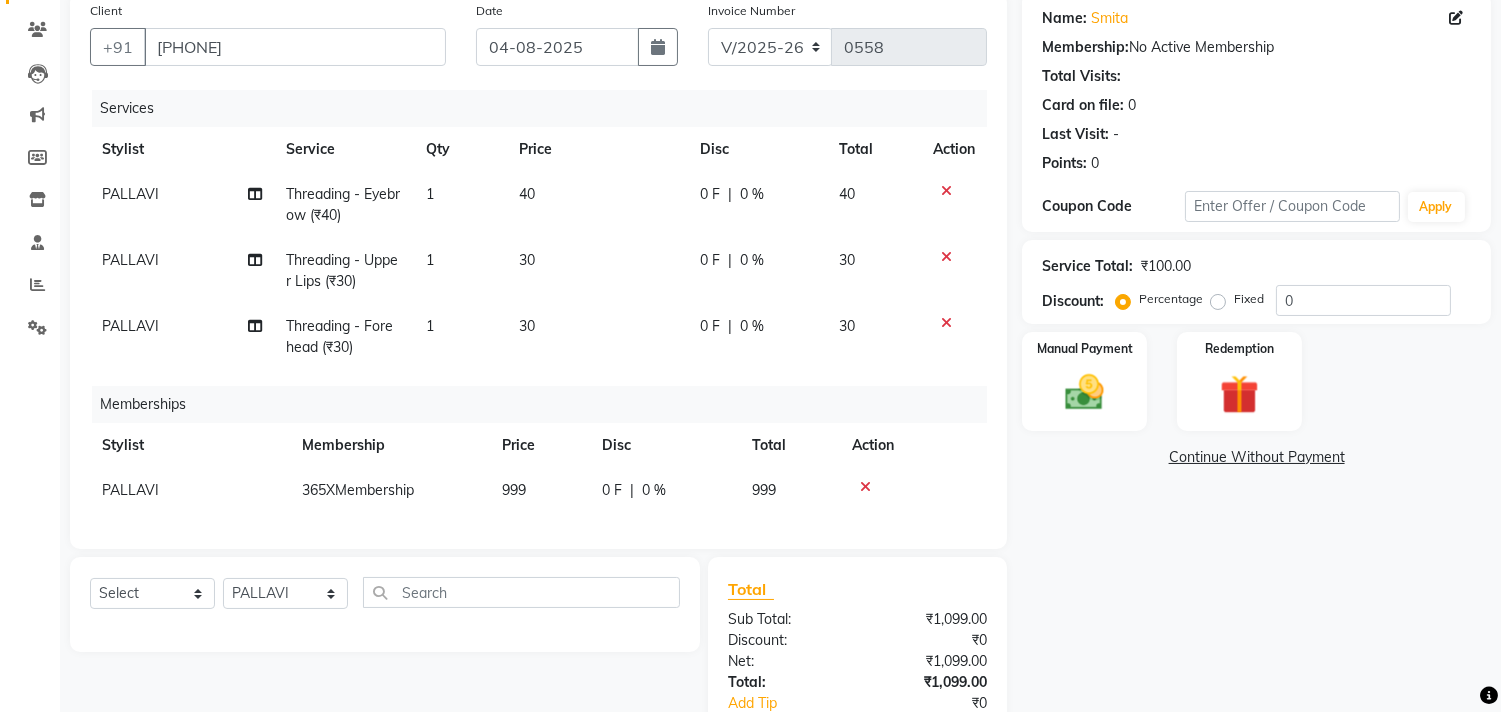 select on "select" 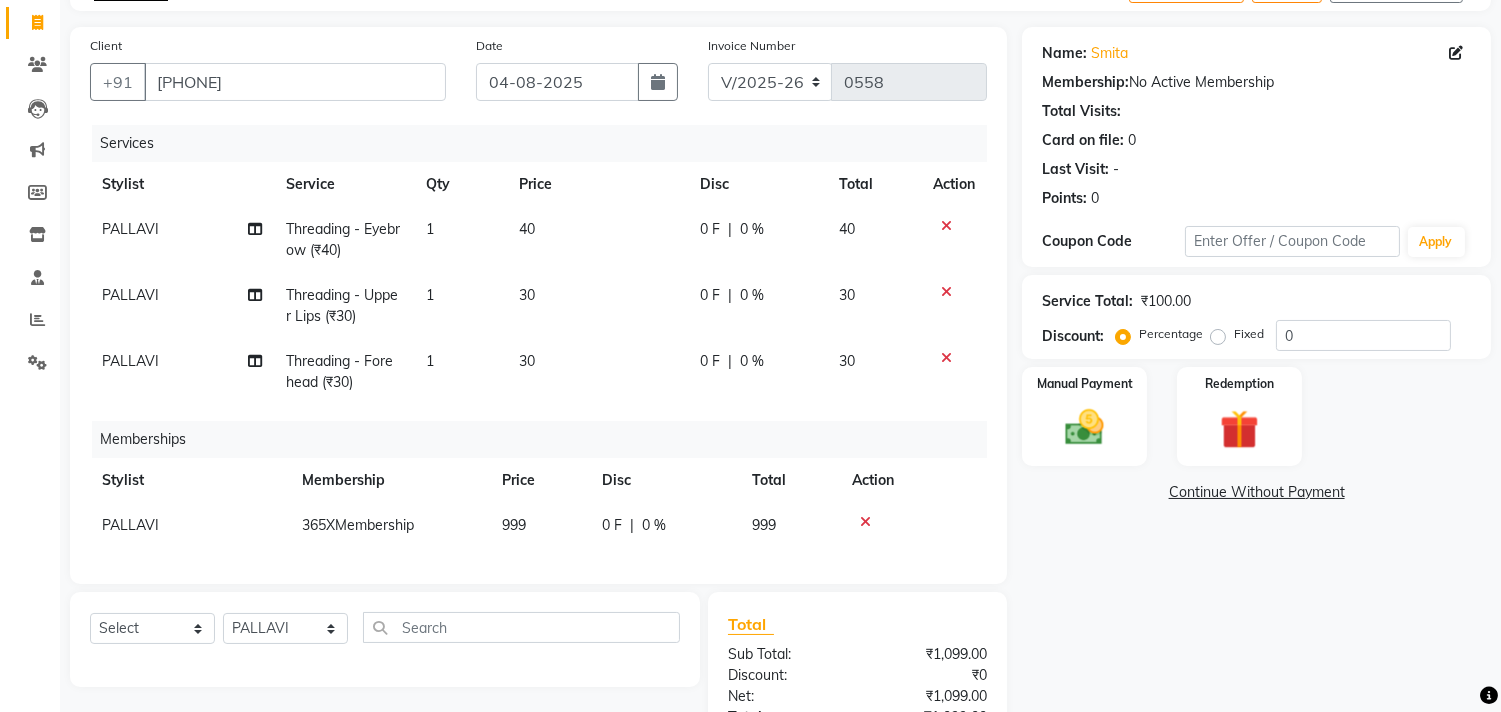 scroll, scrollTop: 0, scrollLeft: 0, axis: both 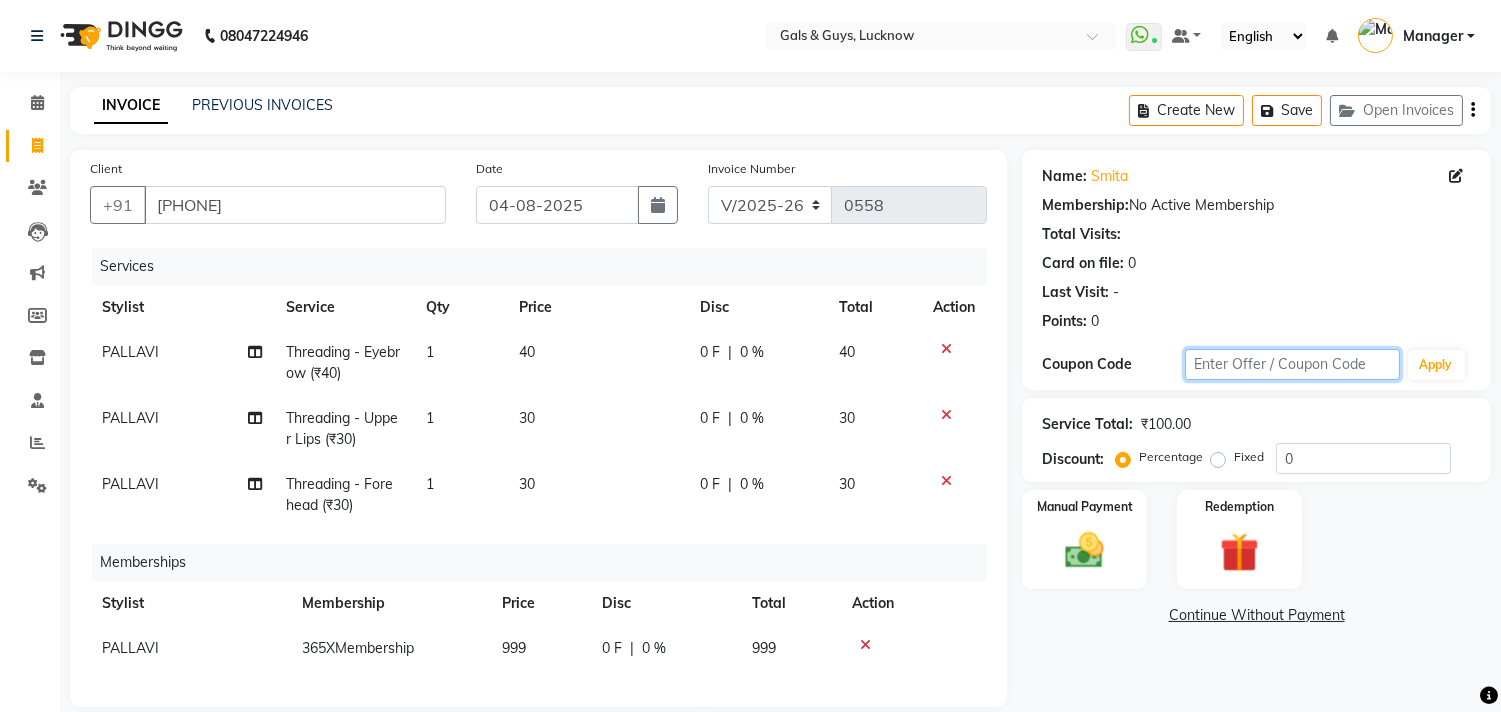 click 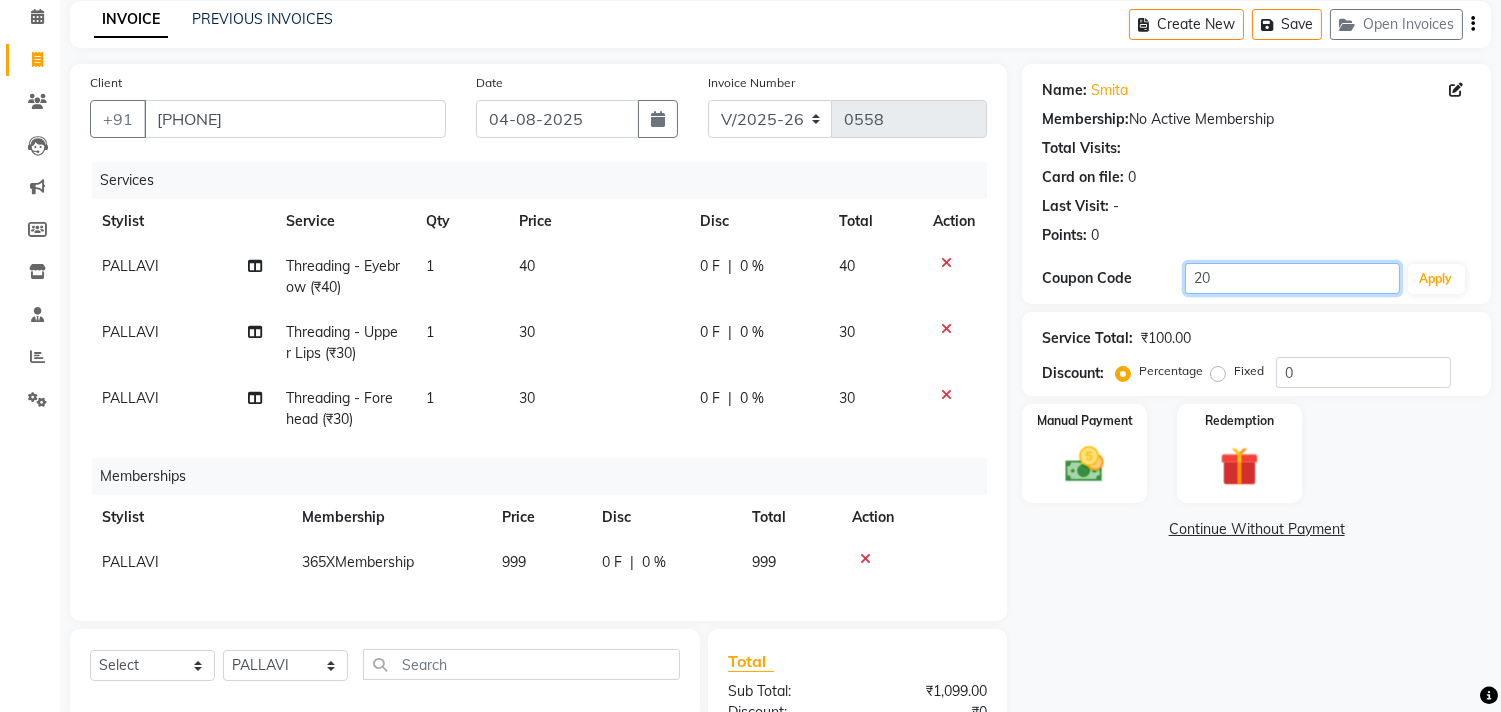 scroll, scrollTop: 78, scrollLeft: 0, axis: vertical 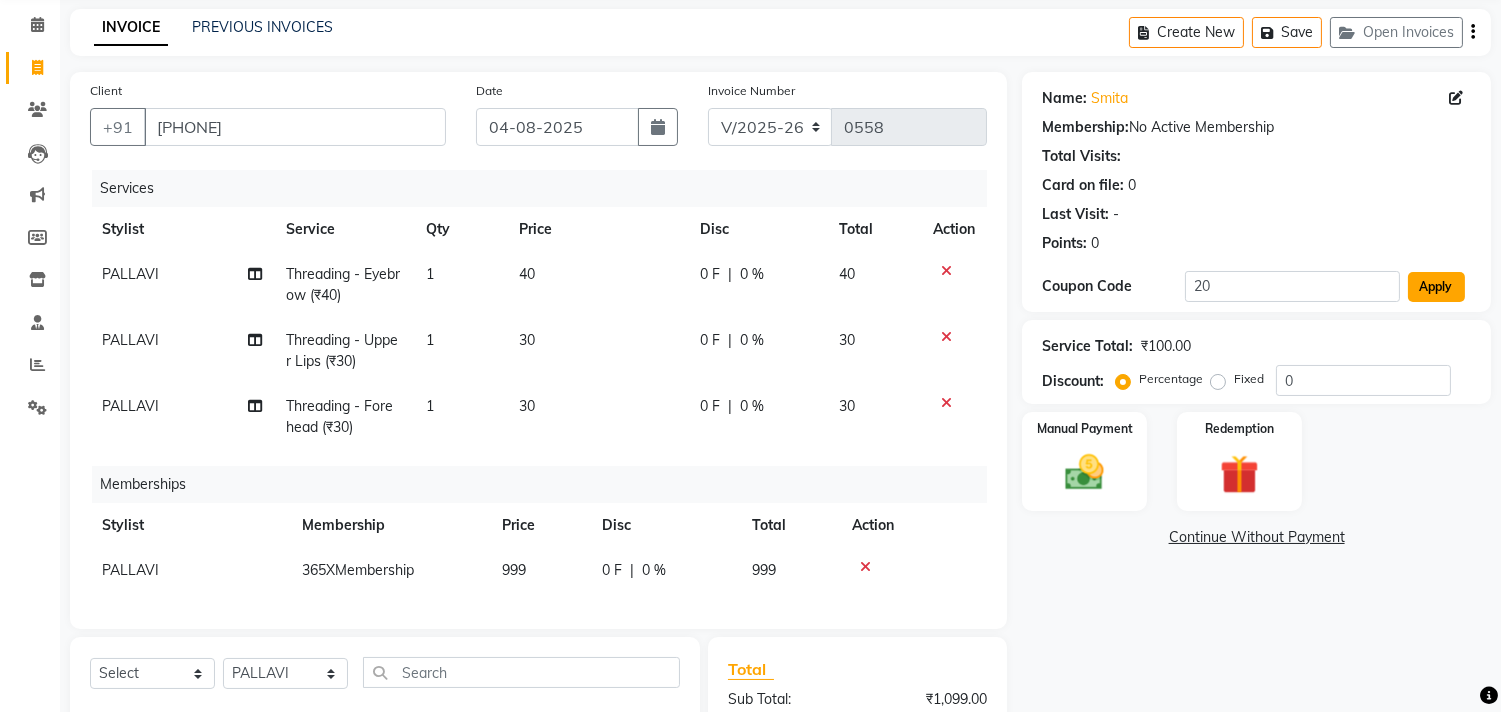 click on "Apply" 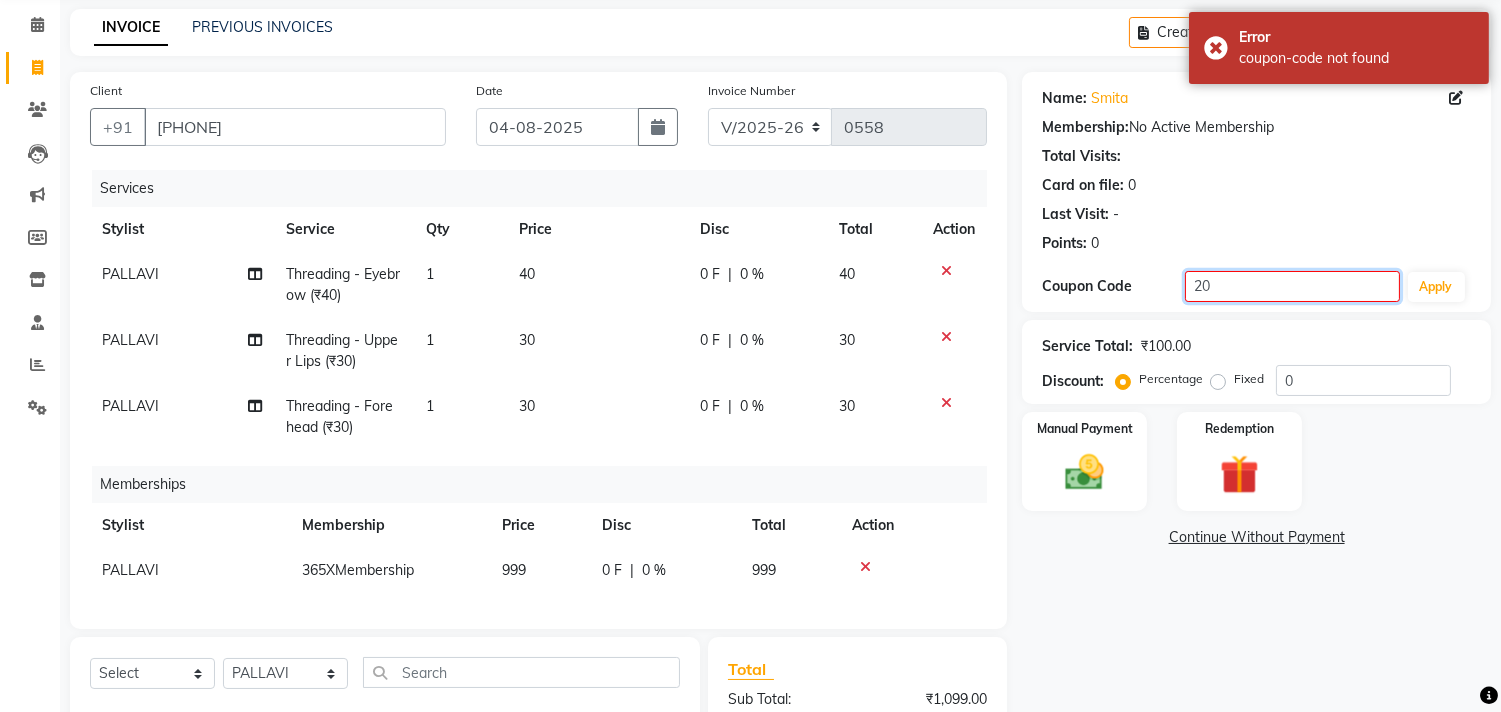 click on "20" 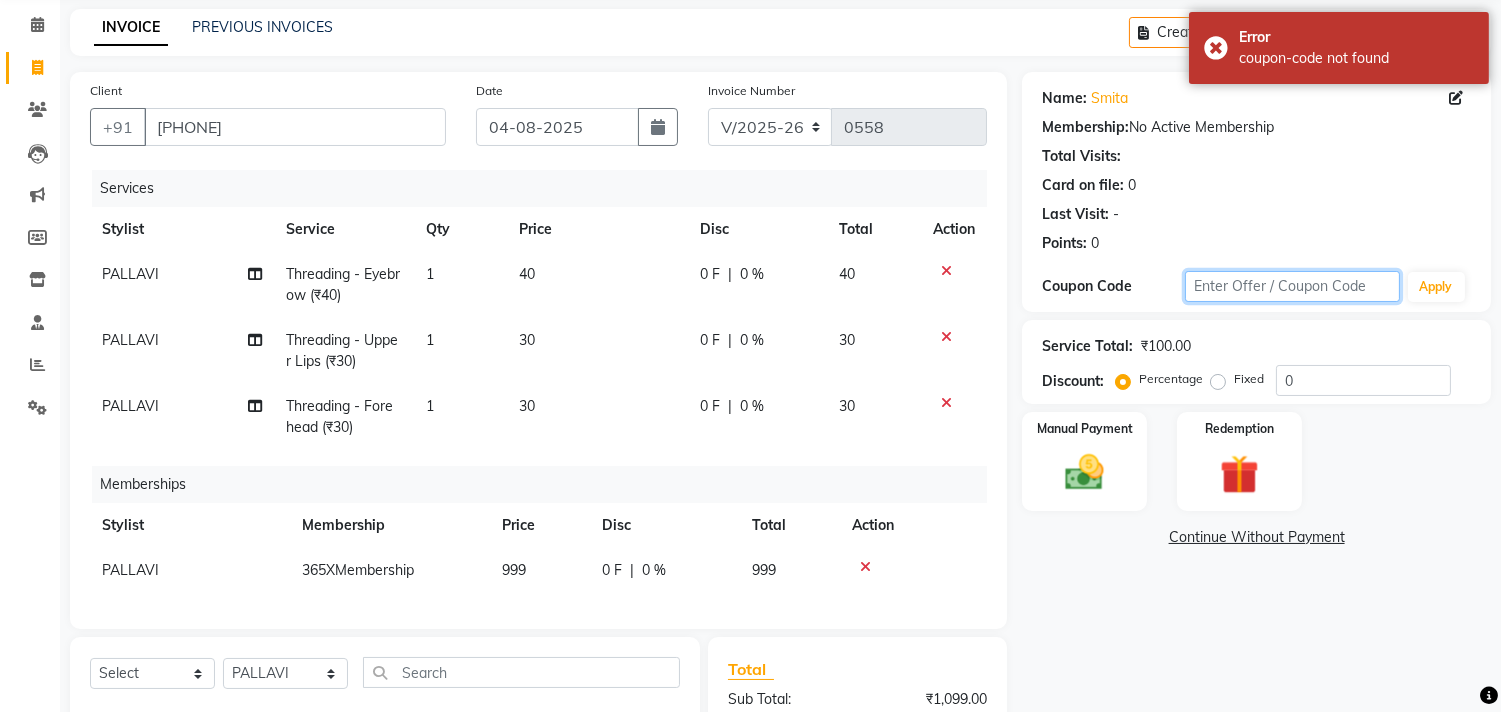 type 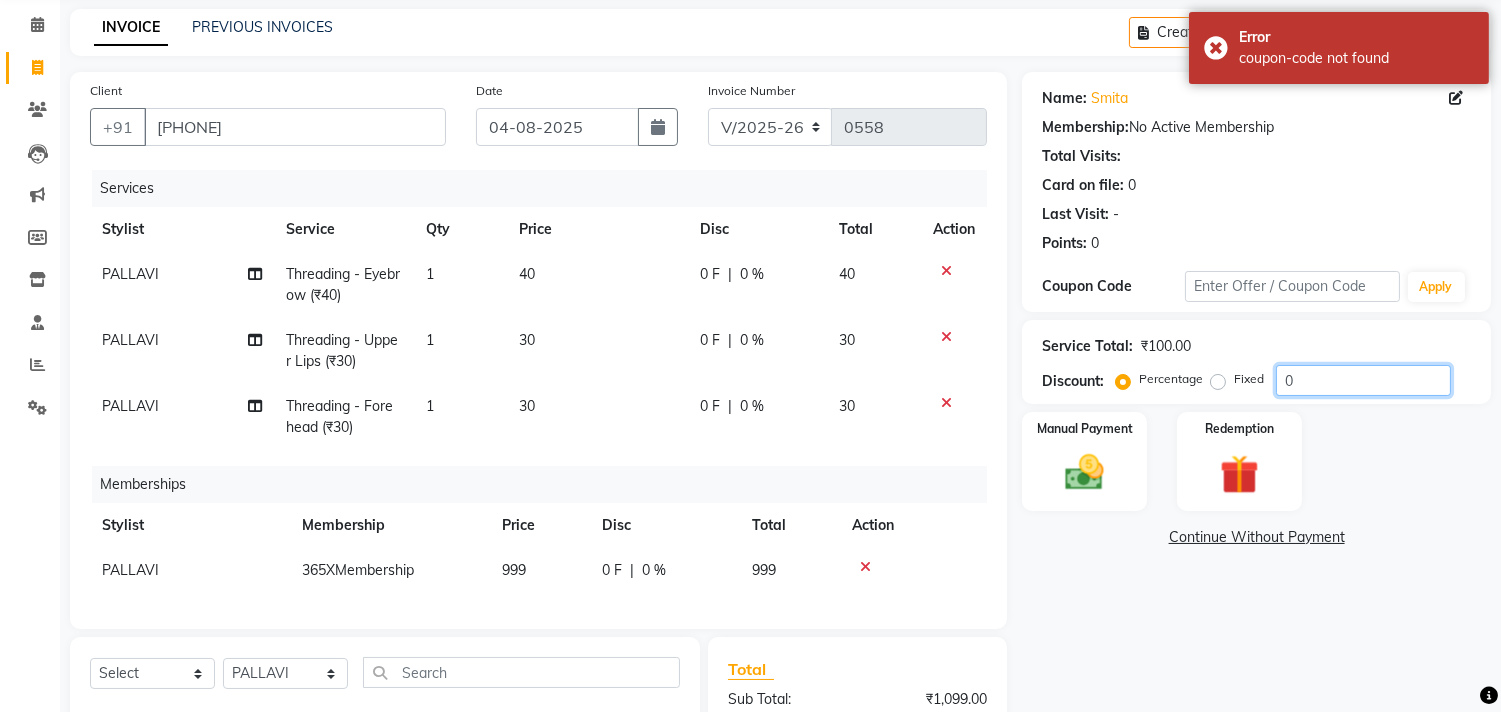 click on "0" 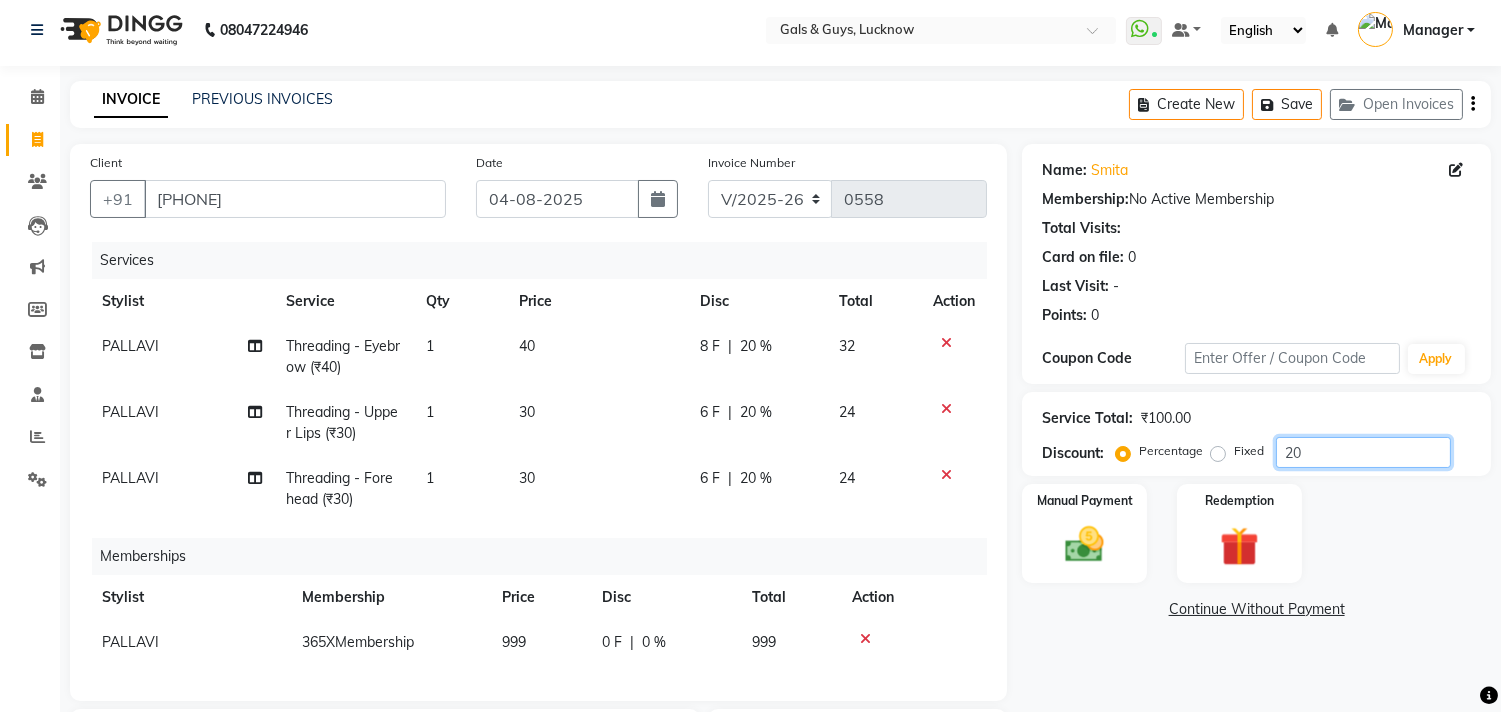 scroll, scrollTop: 0, scrollLeft: 0, axis: both 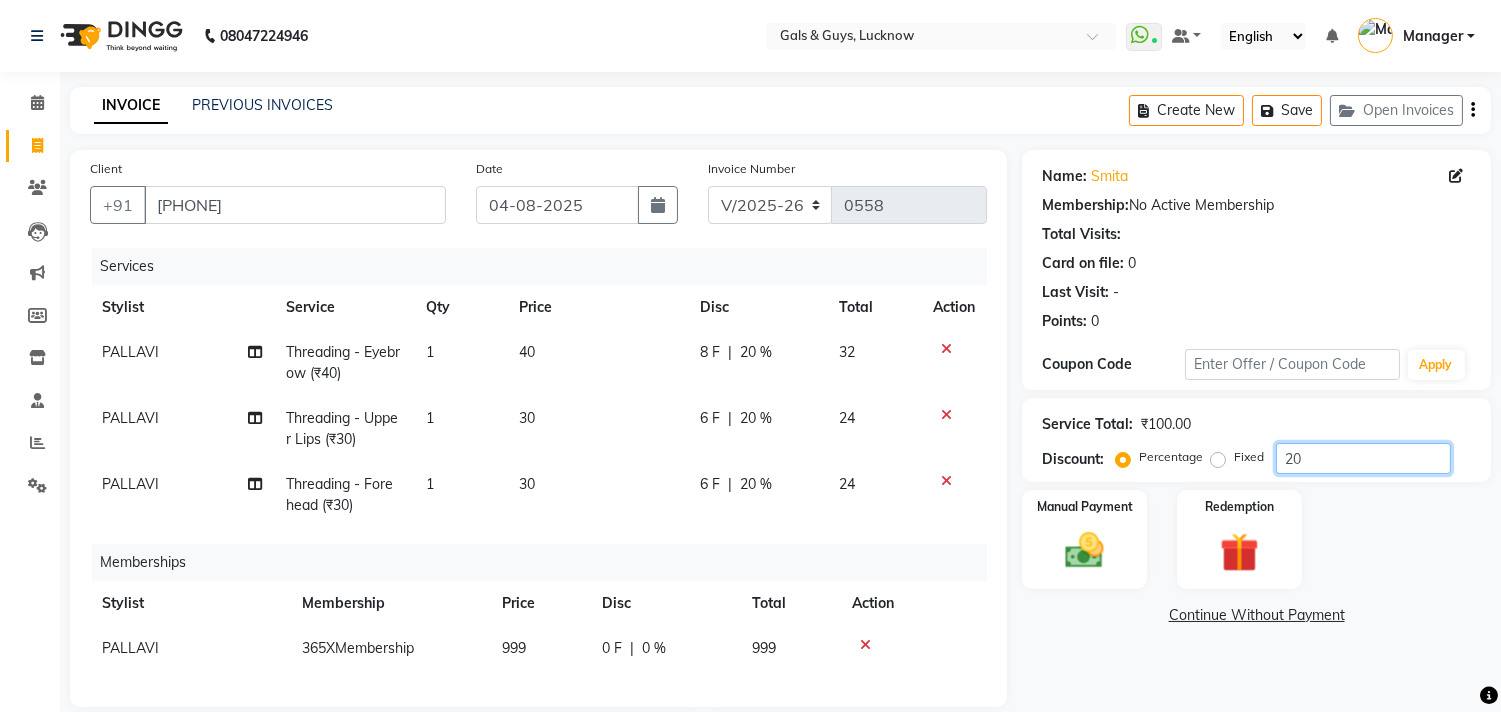 type on "20" 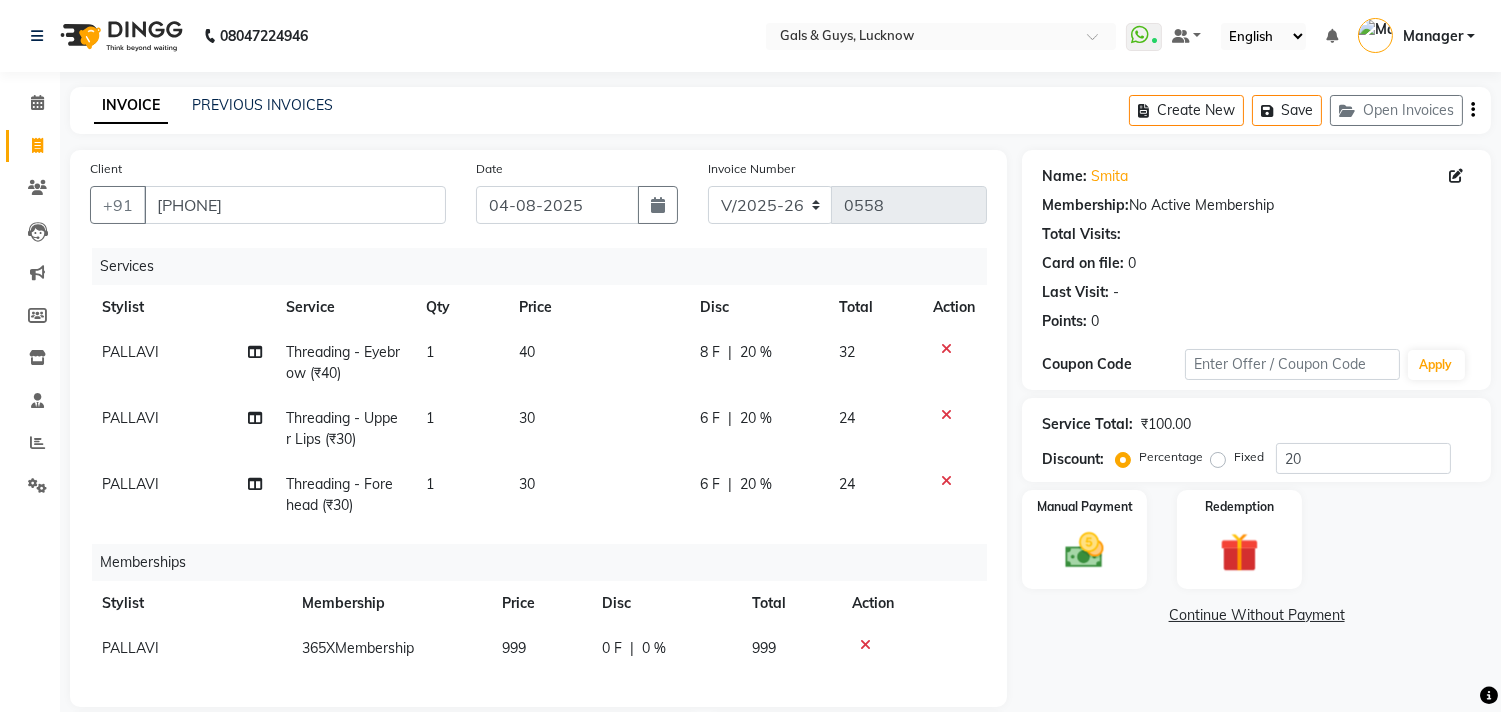 click on "PALLAVI" 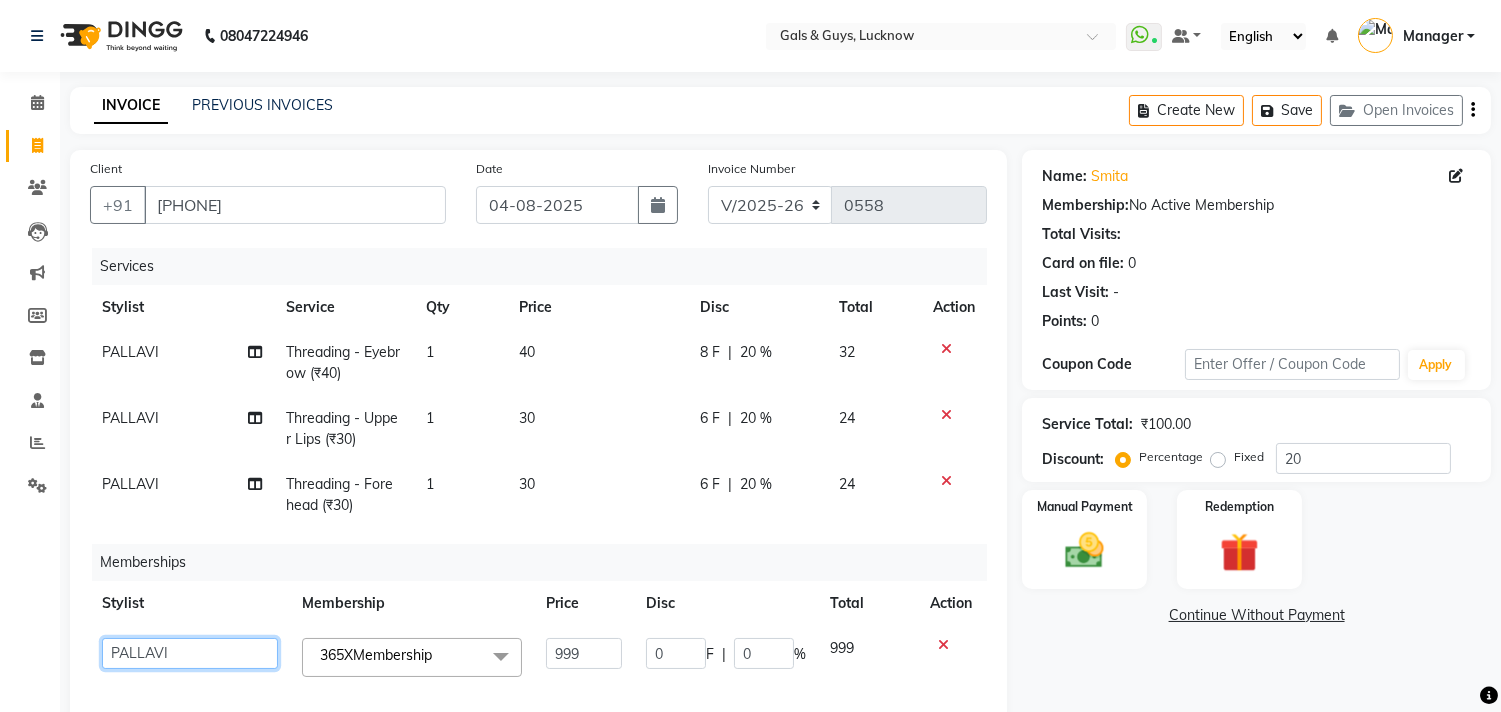 click on "[FIRST]   [FIRST]   [FIRST]   [FIRST]   [FIRST]    [FIRST]   [TITLE]   [TERM]   [FIRST]   [FIRST]   [TERM]   [FIRST]   [FIRST]   [FIRST]" 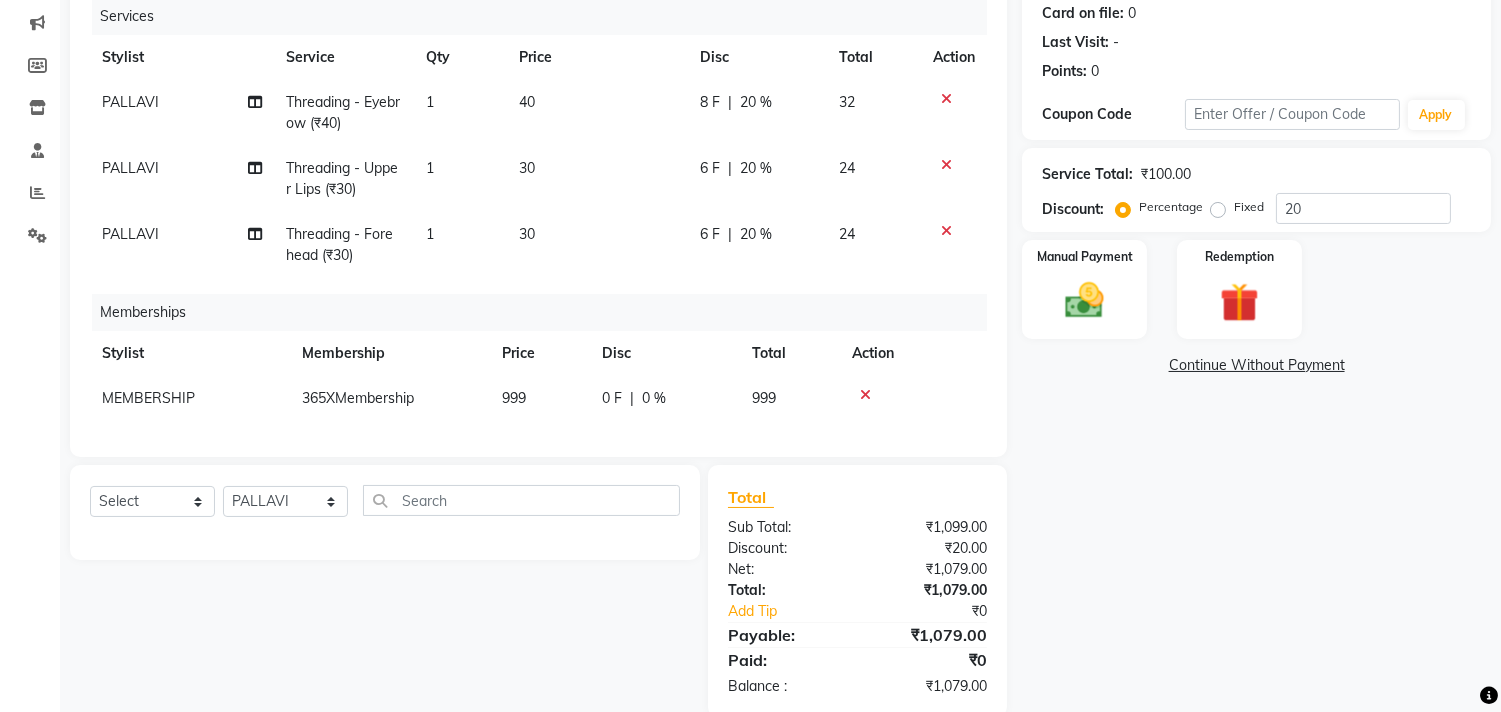 scroll, scrollTop: 301, scrollLeft: 0, axis: vertical 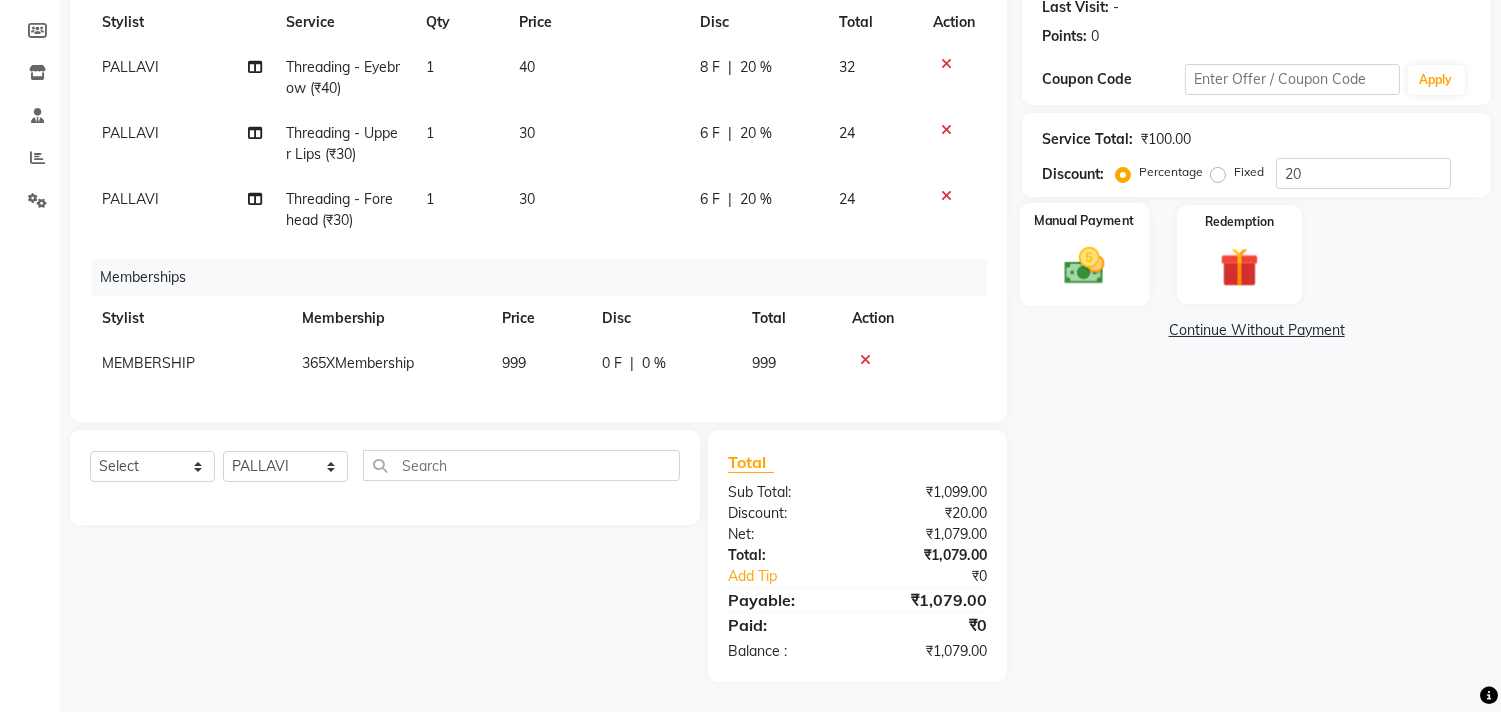 click on "Manual Payment" 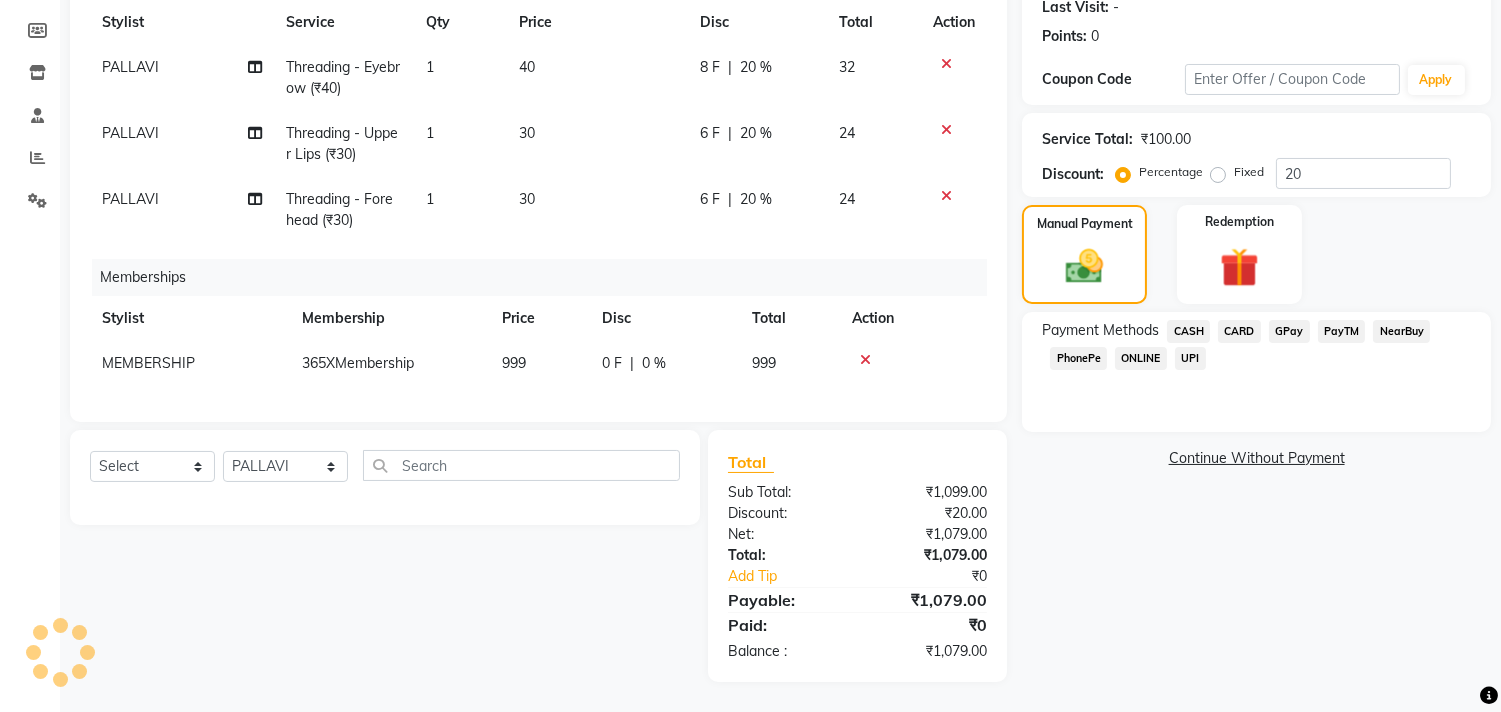 click on "GPay" 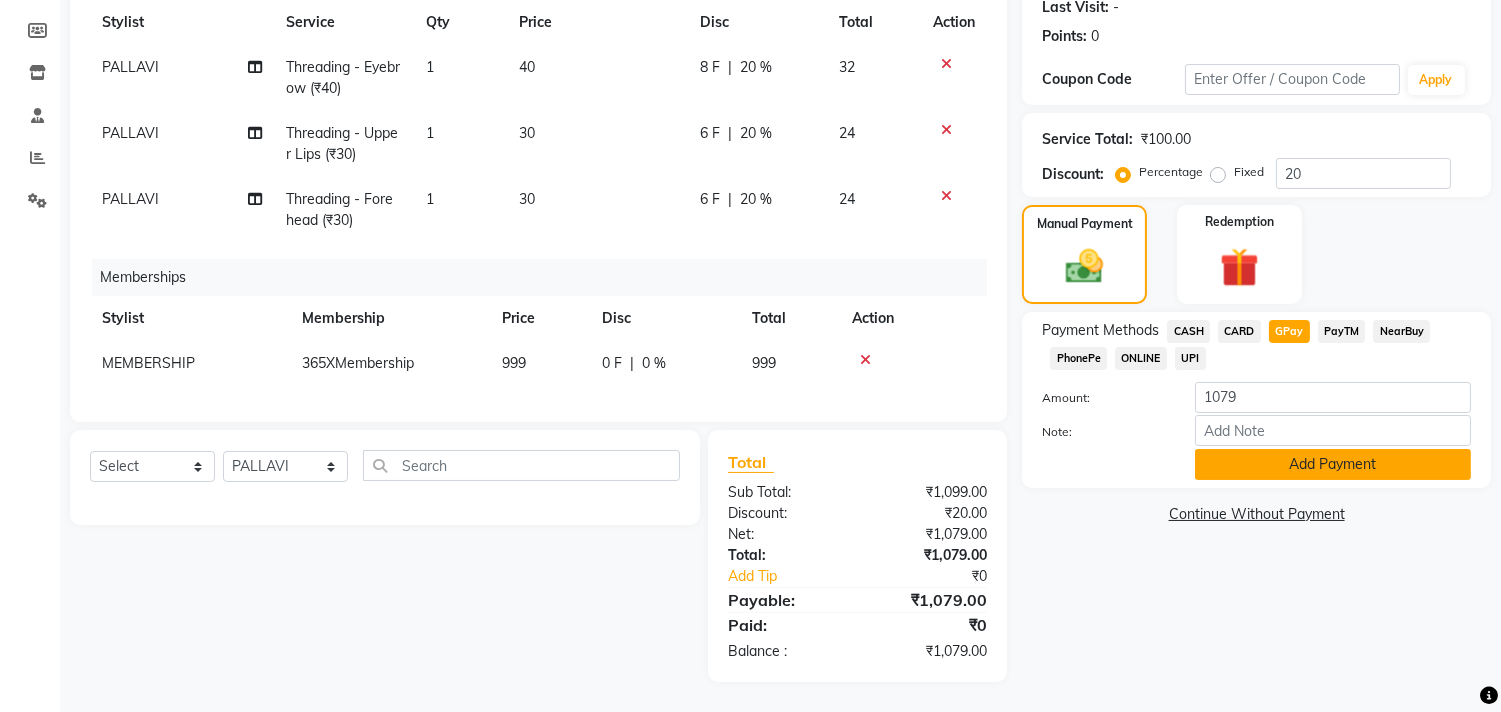 click on "Add Payment" 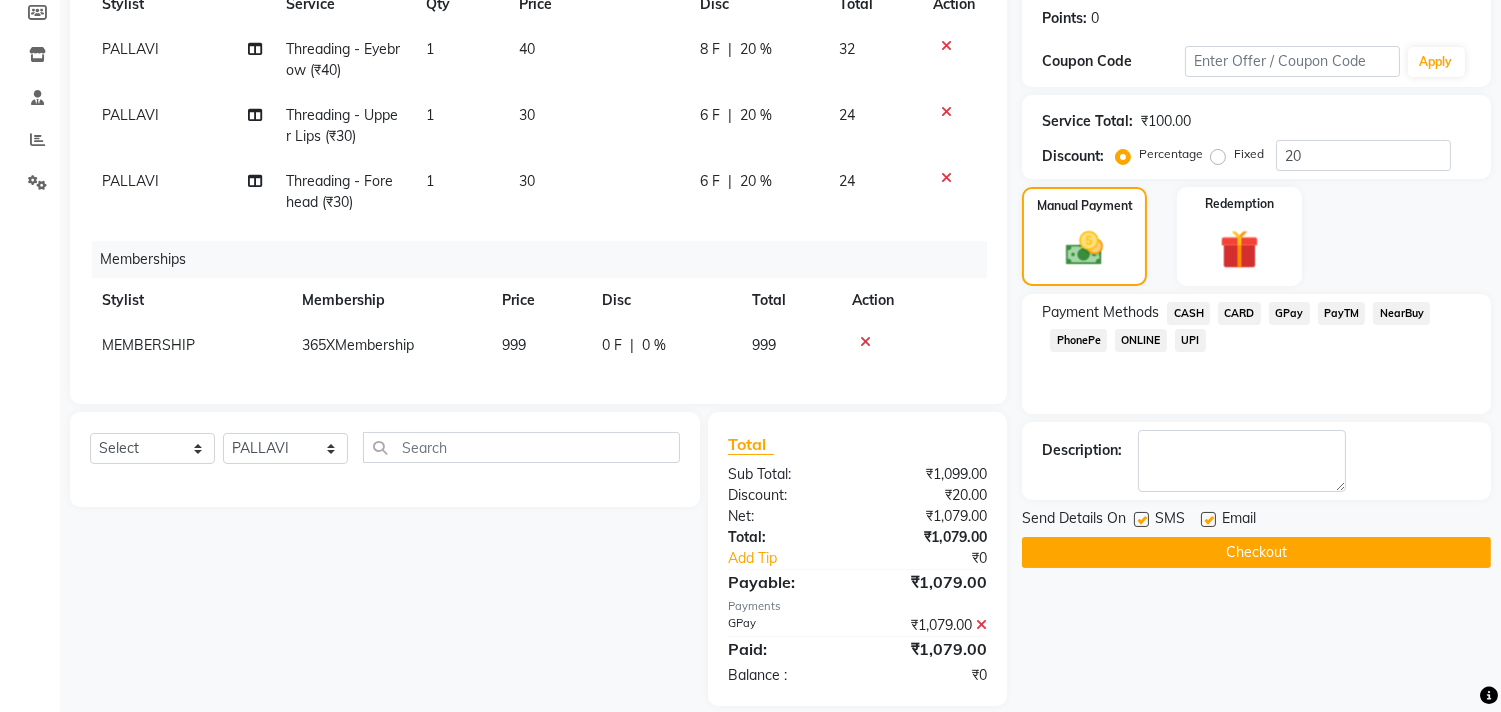 scroll, scrollTop: 343, scrollLeft: 0, axis: vertical 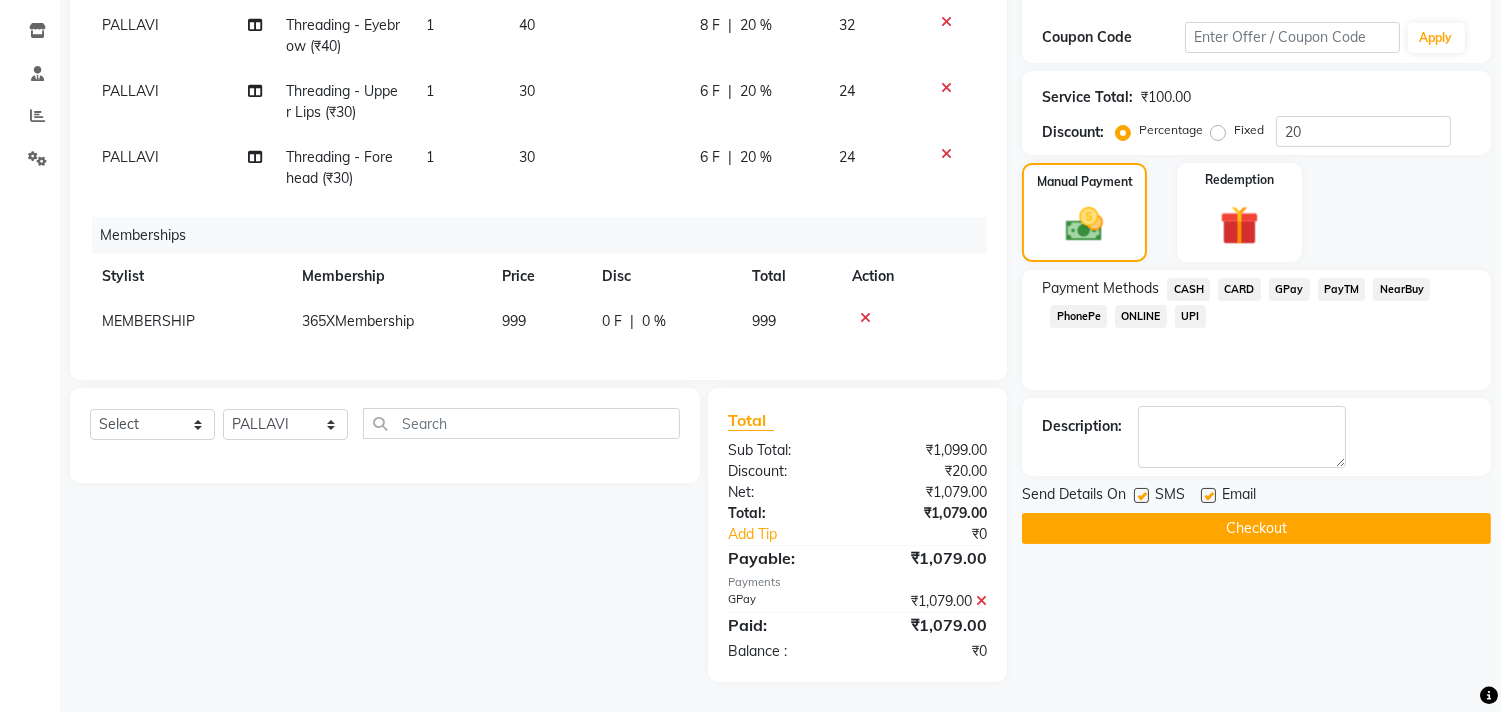 click on "Checkout" 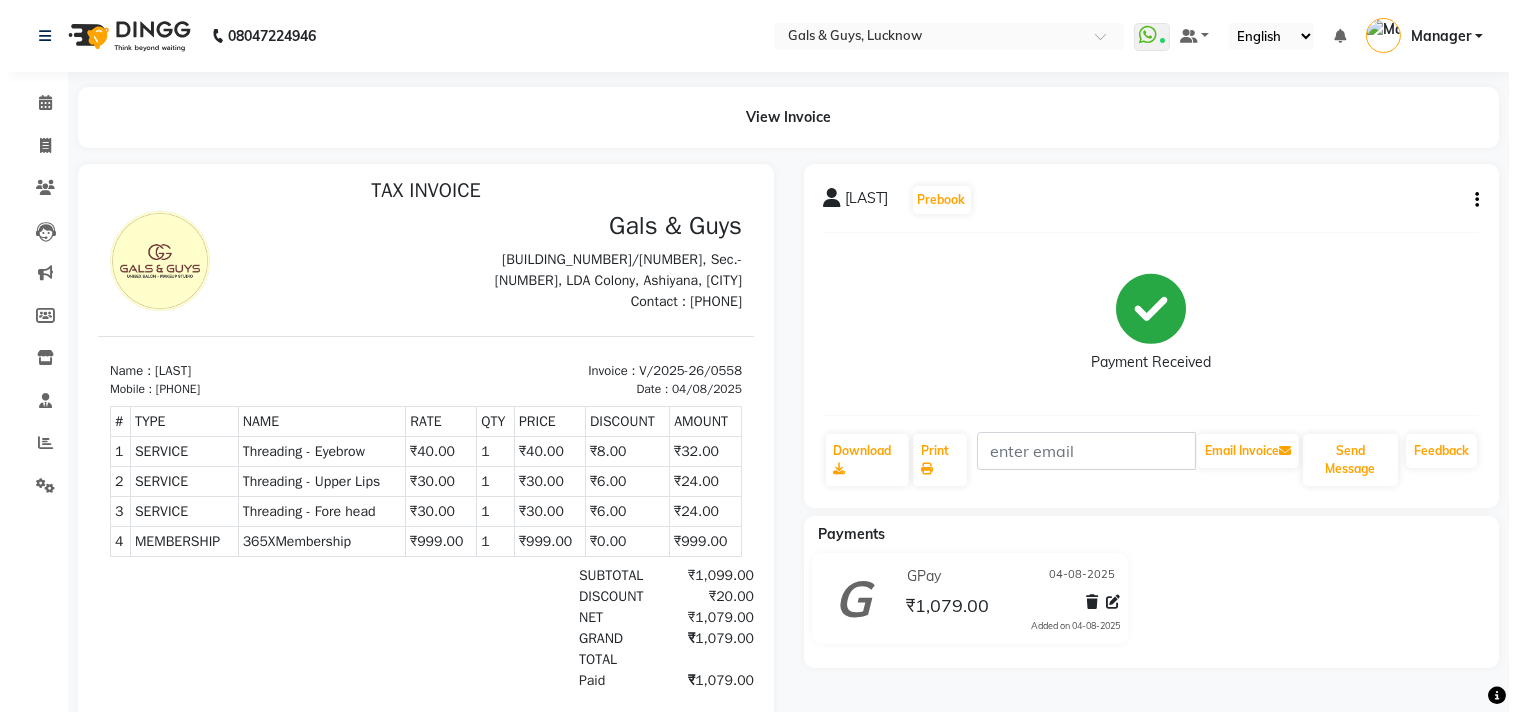 scroll, scrollTop: 16, scrollLeft: 0, axis: vertical 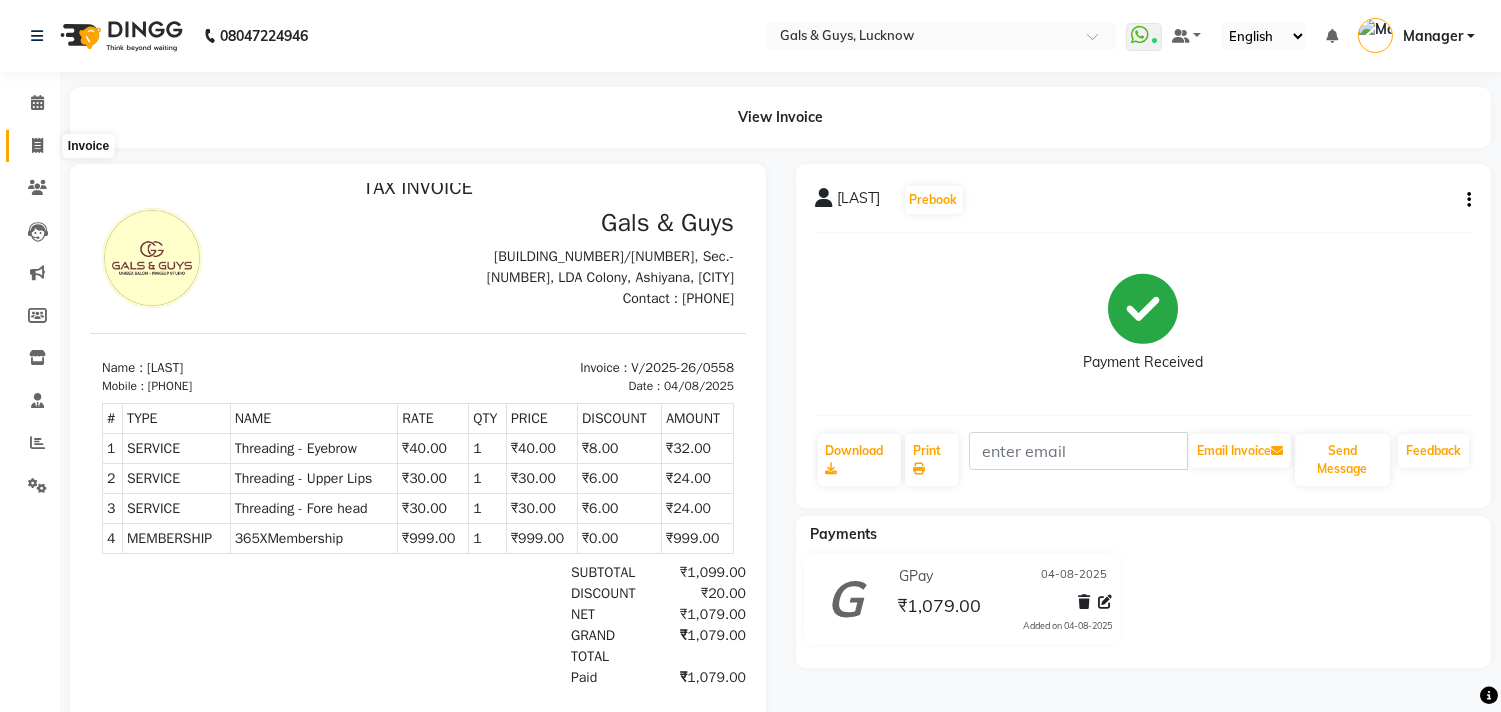 click 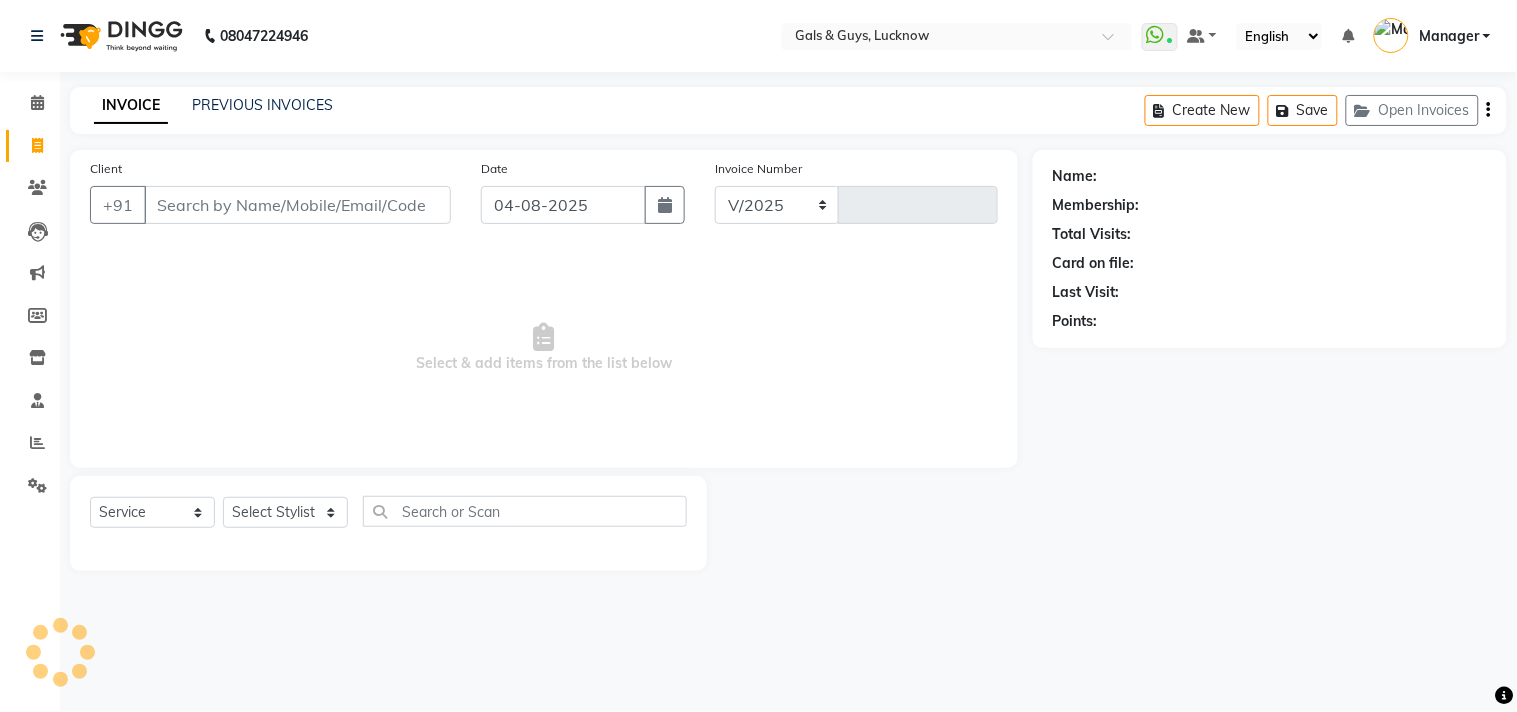 select on "7505" 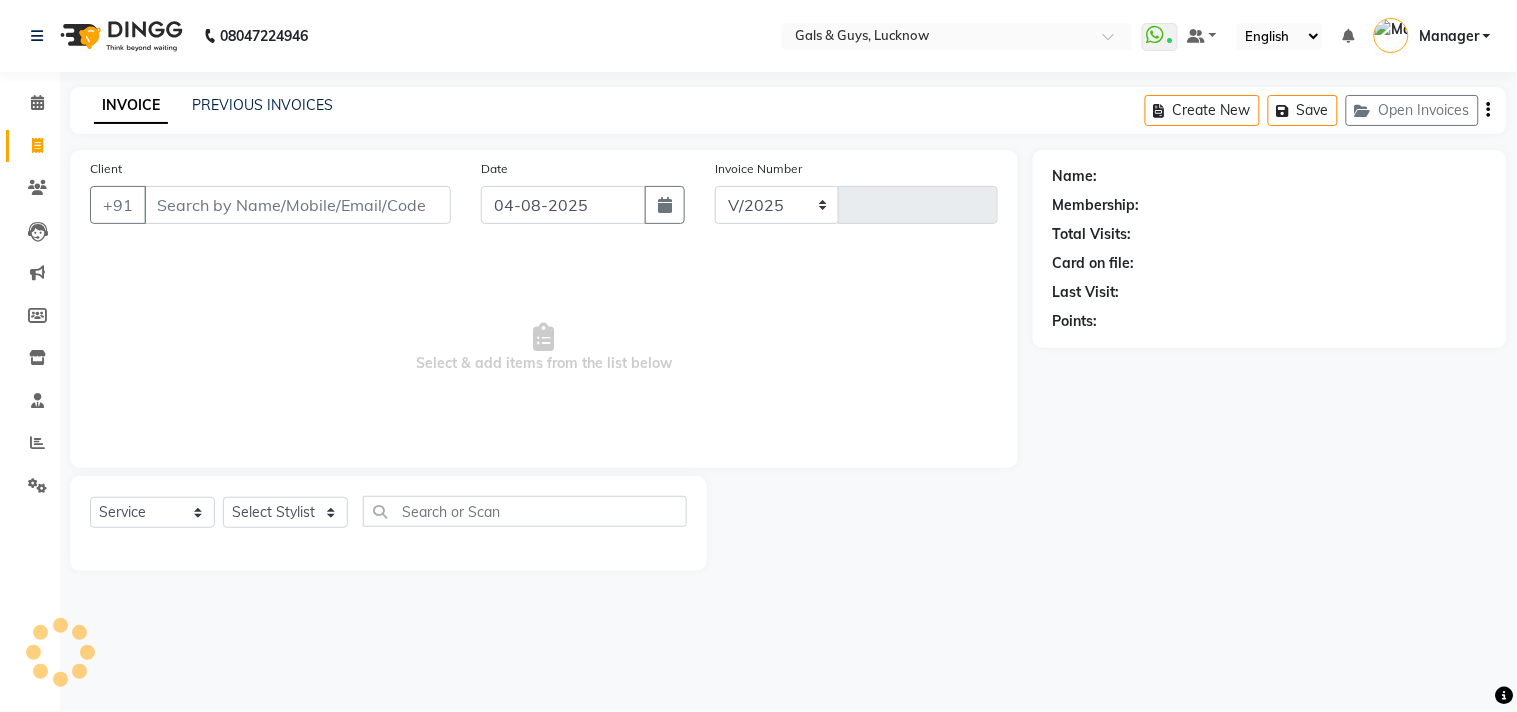 type on "0559" 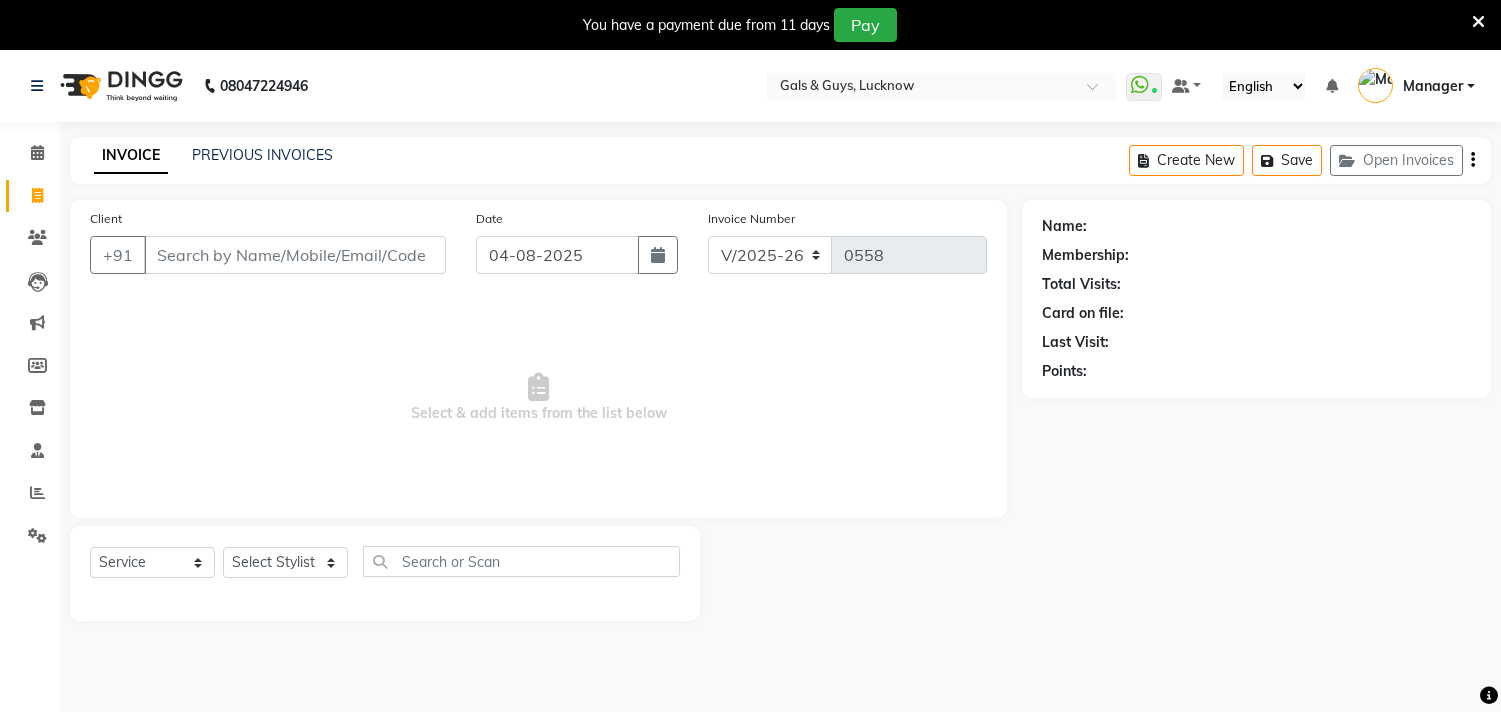 select on "7505" 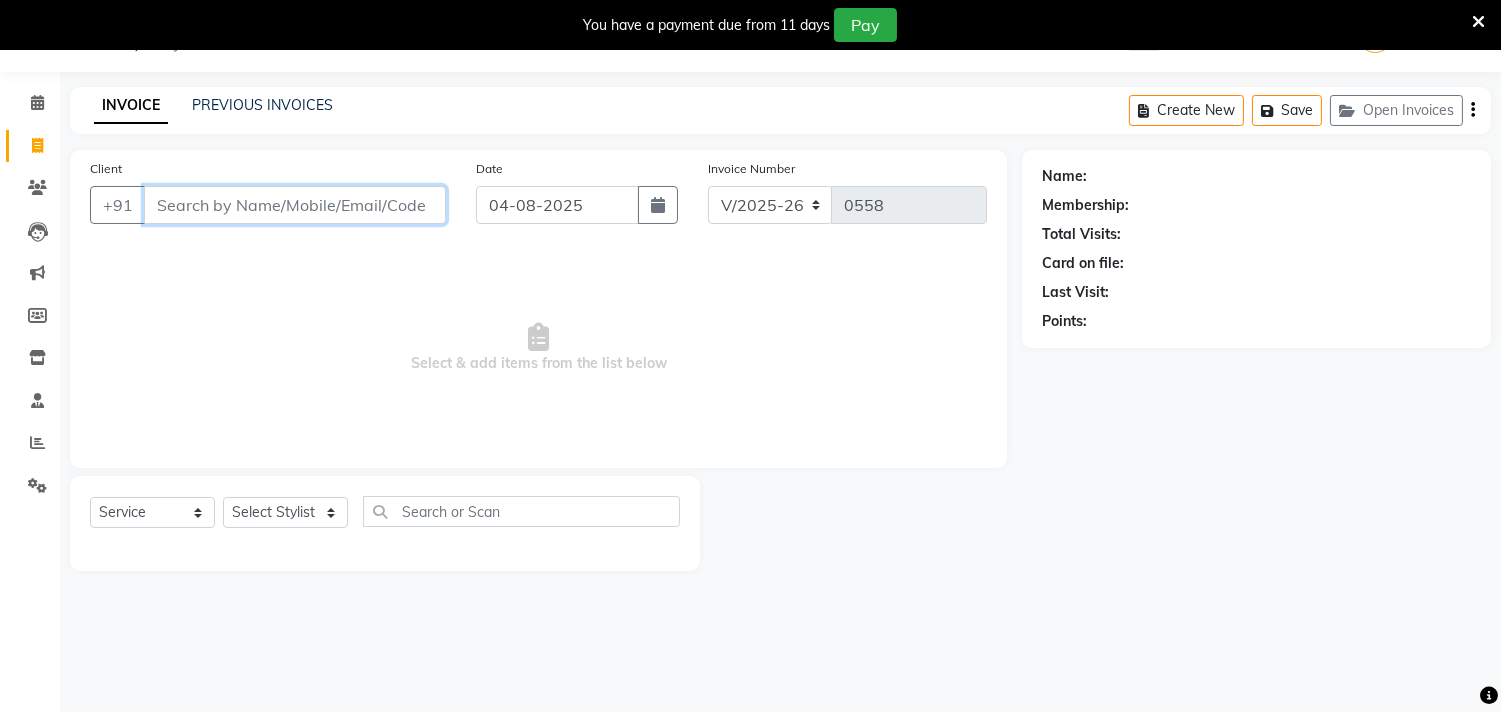 scroll, scrollTop: 50, scrollLeft: 0, axis: vertical 